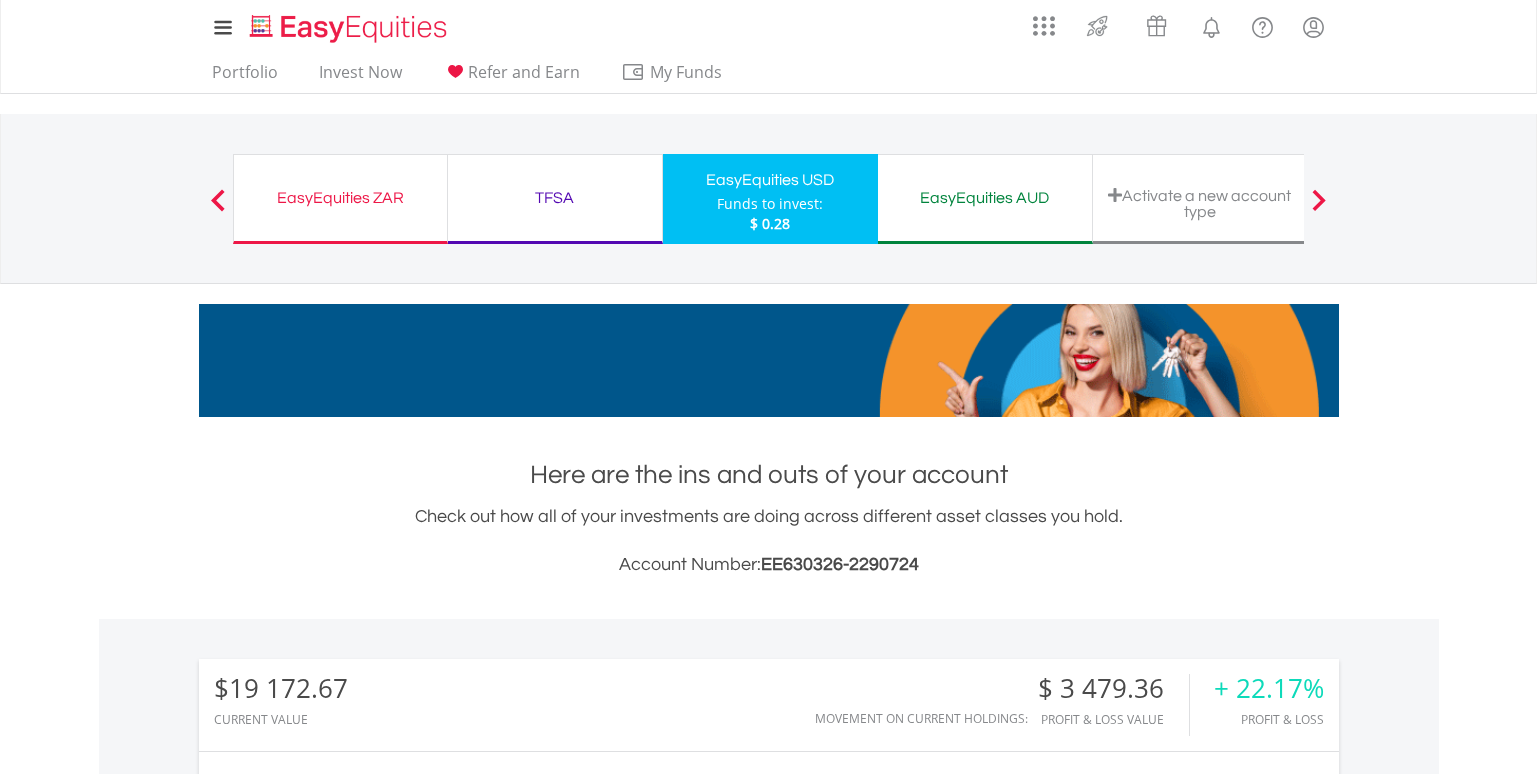 scroll, scrollTop: 0, scrollLeft: 0, axis: both 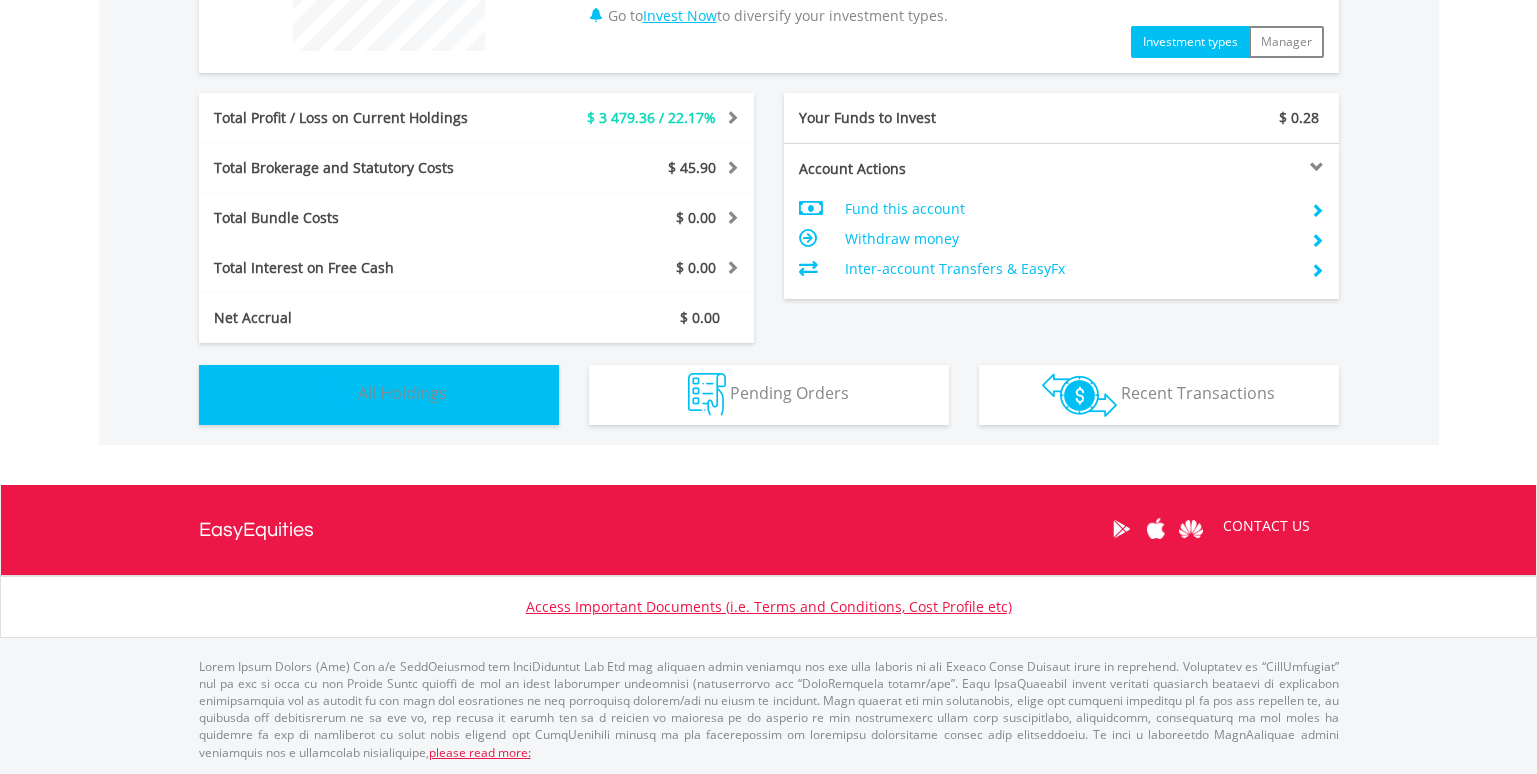 click on "All Holdings" at bounding box center (402, 393) 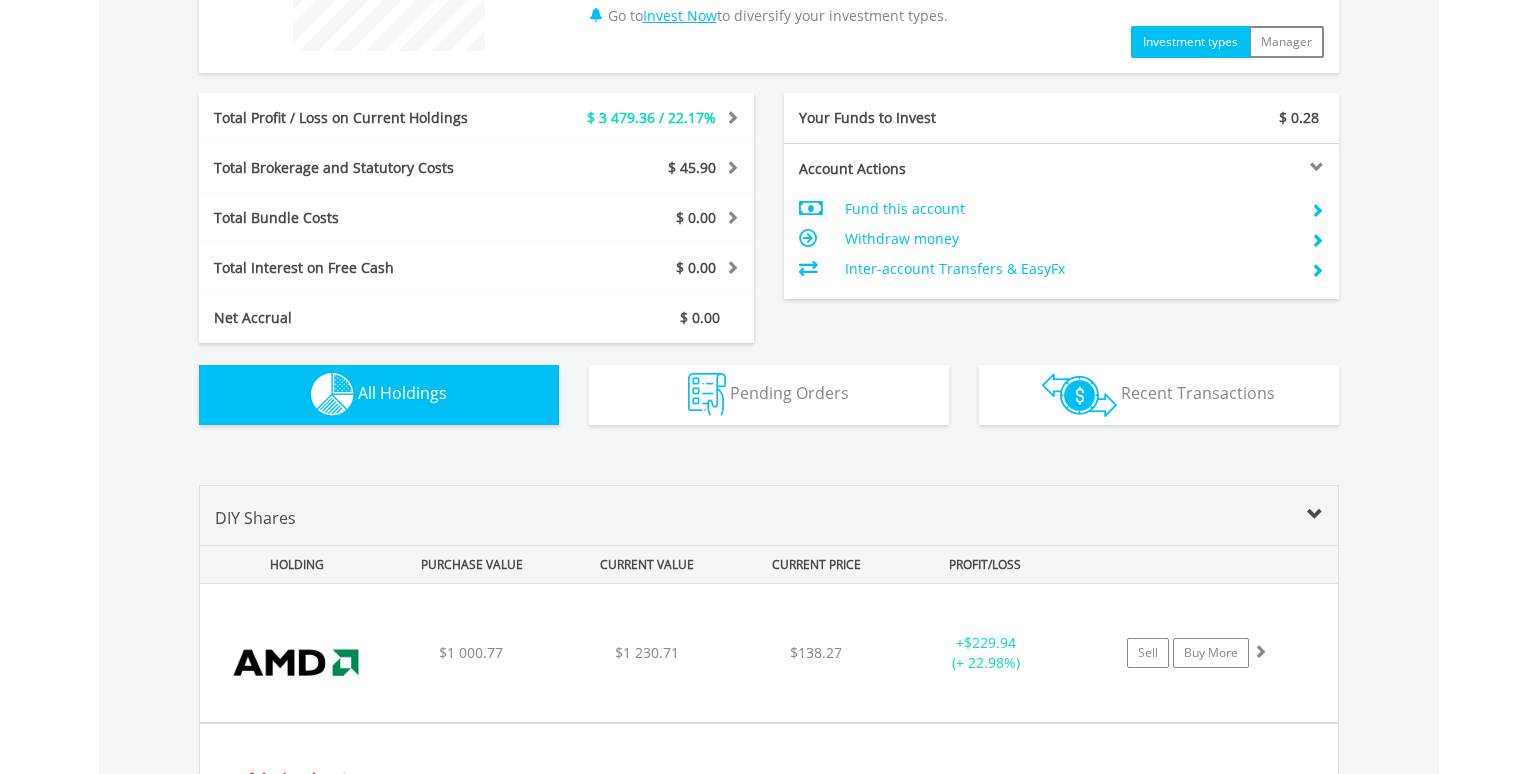 scroll, scrollTop: 1403, scrollLeft: 0, axis: vertical 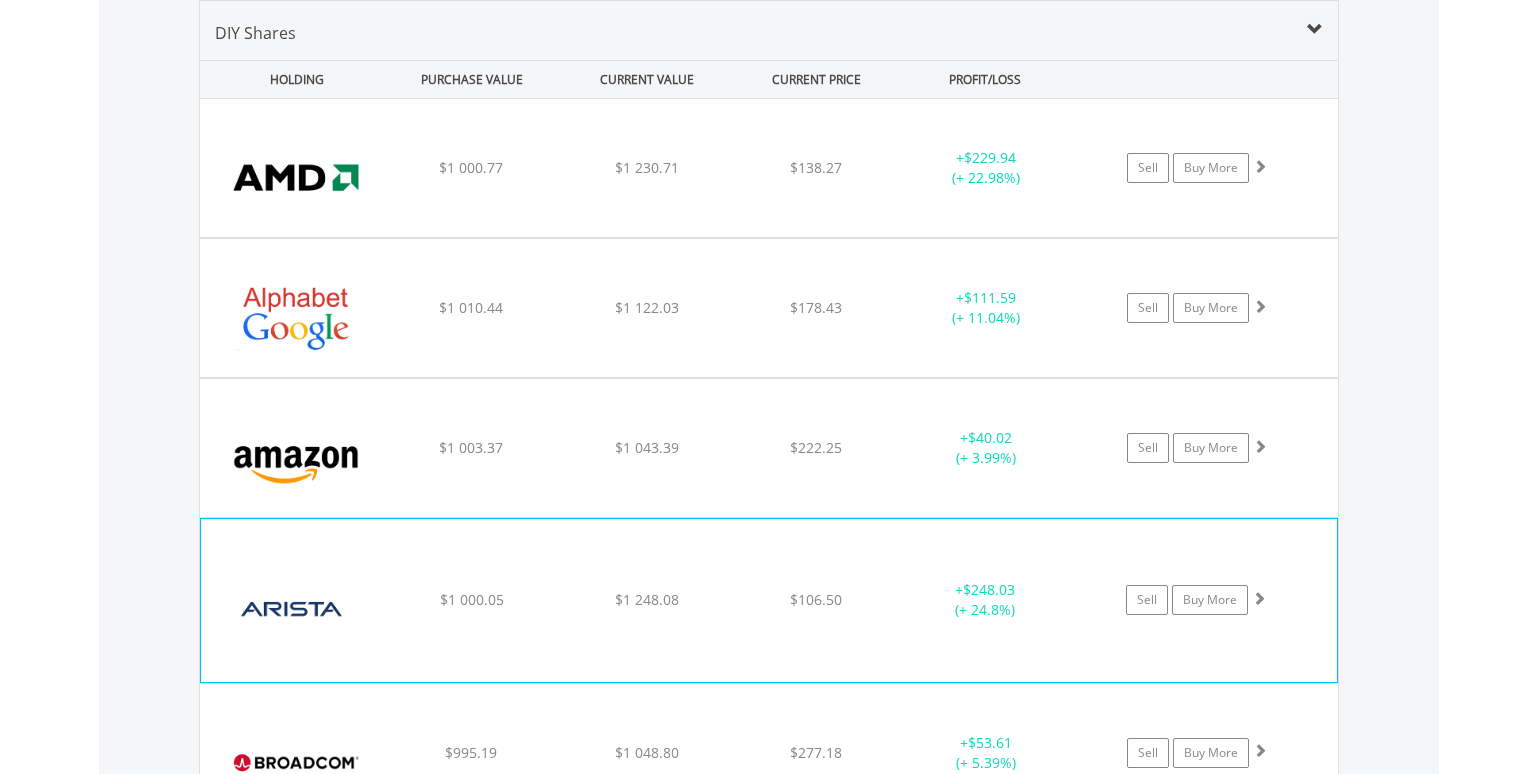 drag, startPoint x: 370, startPoint y: 633, endPoint x: 369, endPoint y: 552, distance: 81.00617 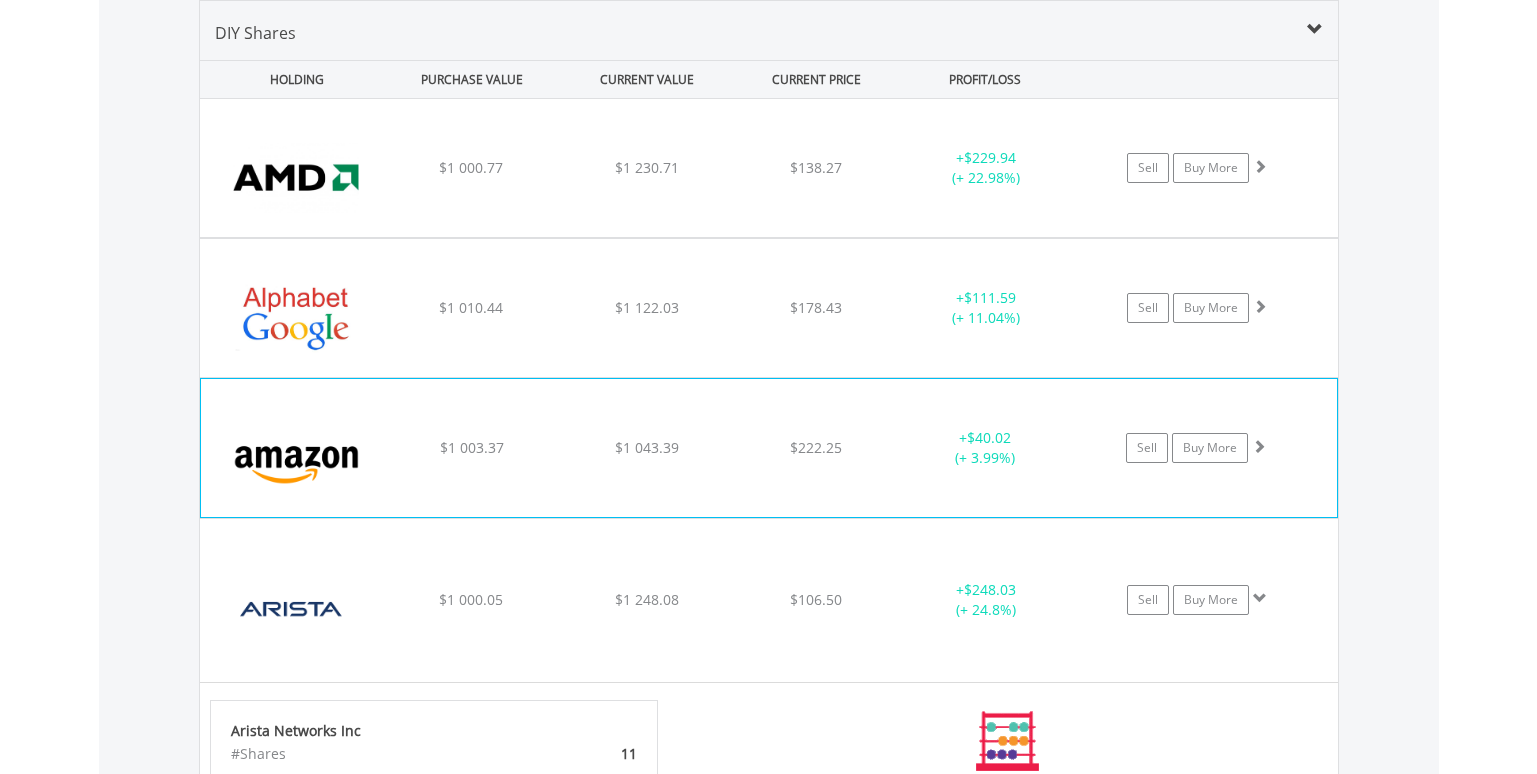 click at bounding box center (297, 458) 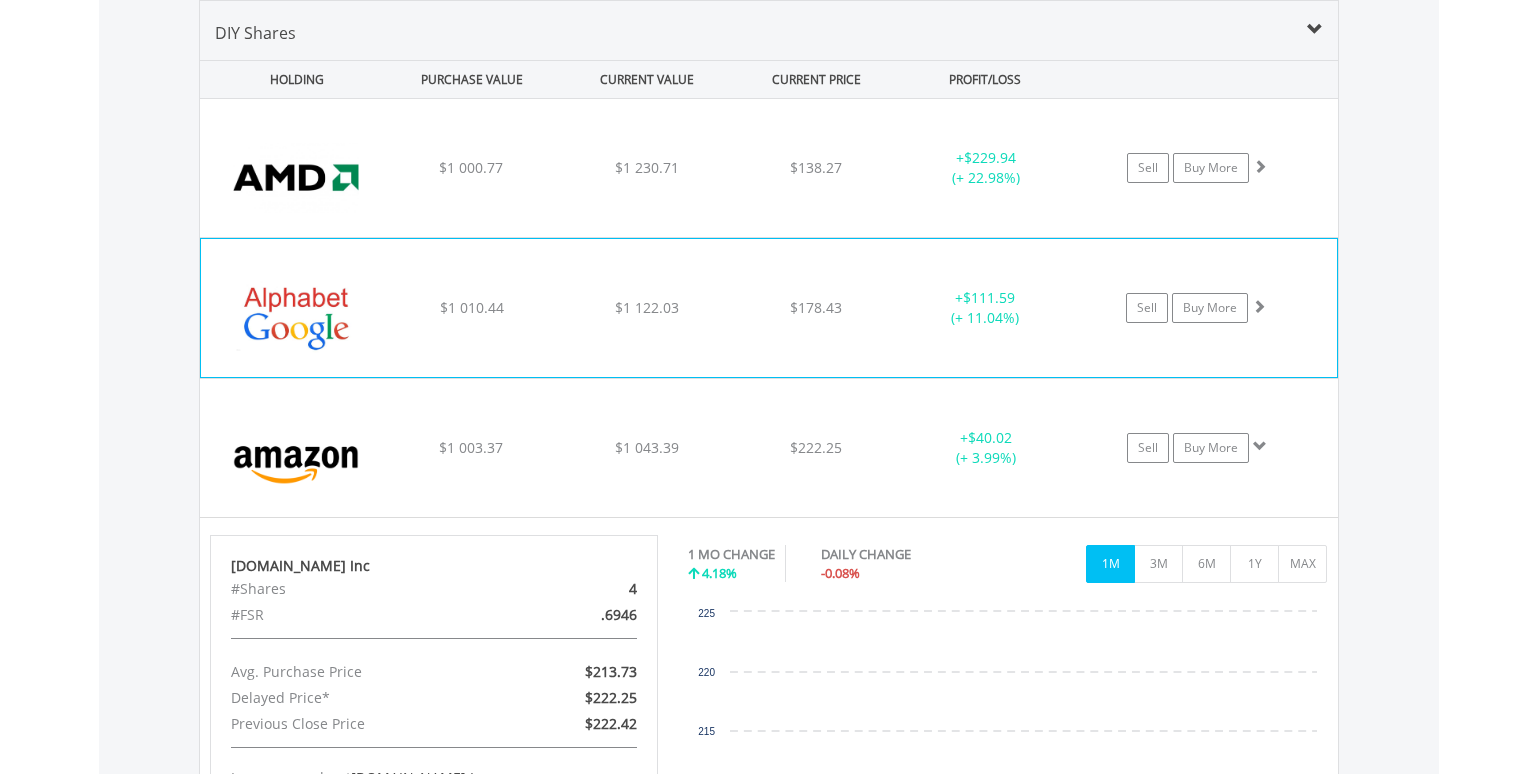 click at bounding box center [297, 318] 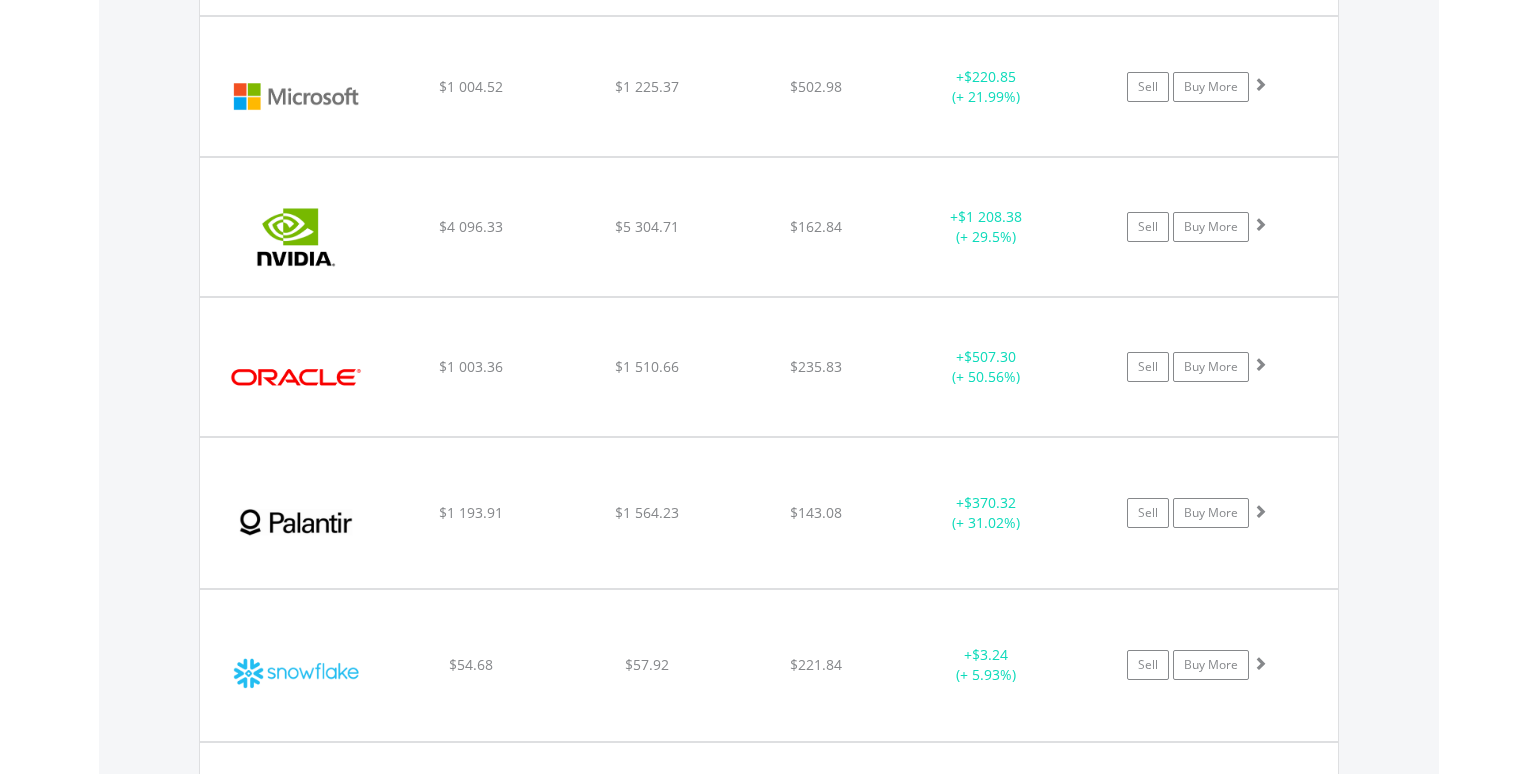 scroll, scrollTop: 4370, scrollLeft: 0, axis: vertical 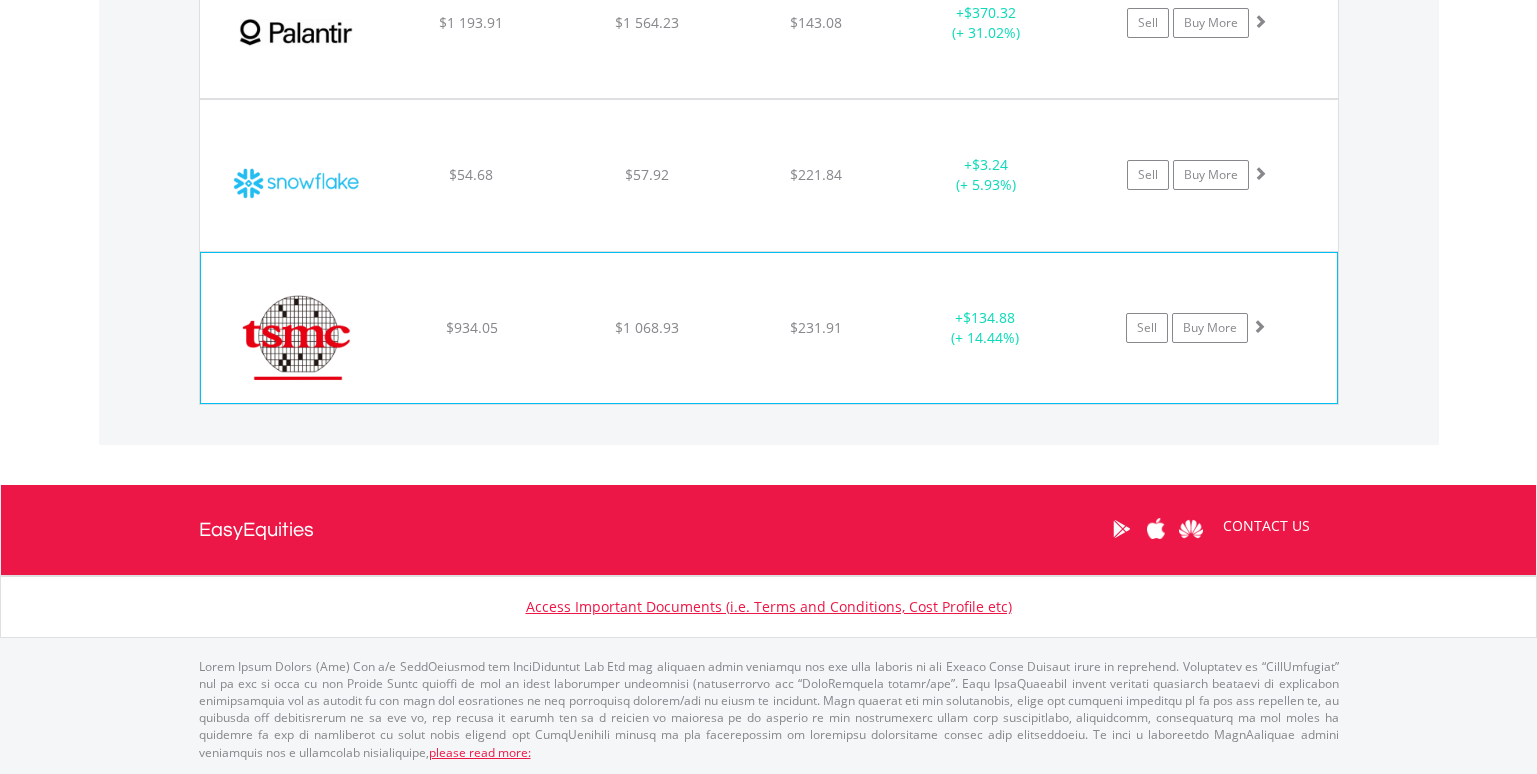 click on "﻿
Taiwan Semiconductor Manufacturing Co Ltd
$934.05
$1 068.93
$231.91
+  $134.88 (+ 14.44%)
Sell
Buy More" at bounding box center [769, -2799] 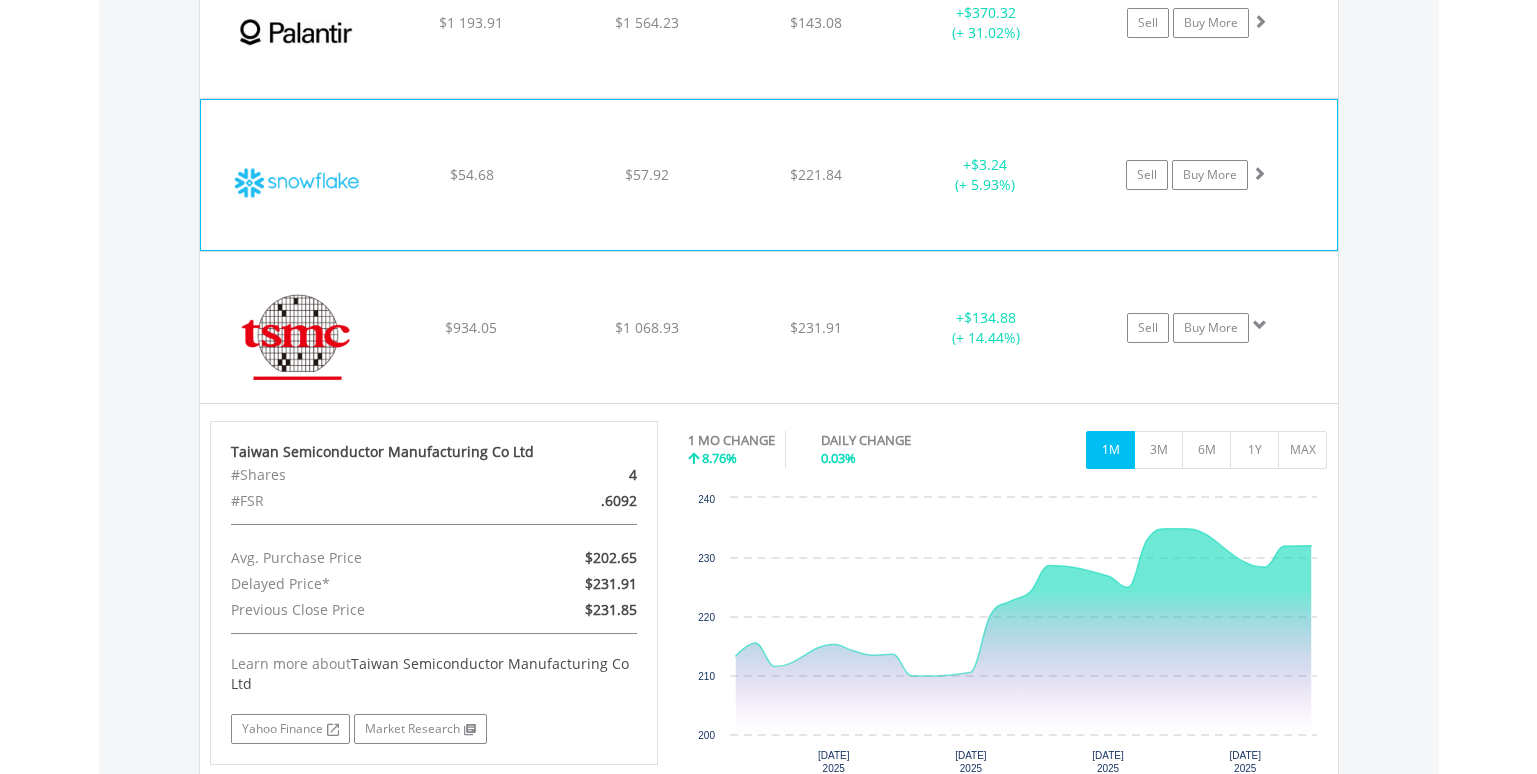 click on "﻿
Snowflake Inc
$54.68
$57.92
$221.84
+  $3.24 (+ 5.93%)
Sell
Buy More" at bounding box center (769, -2799) 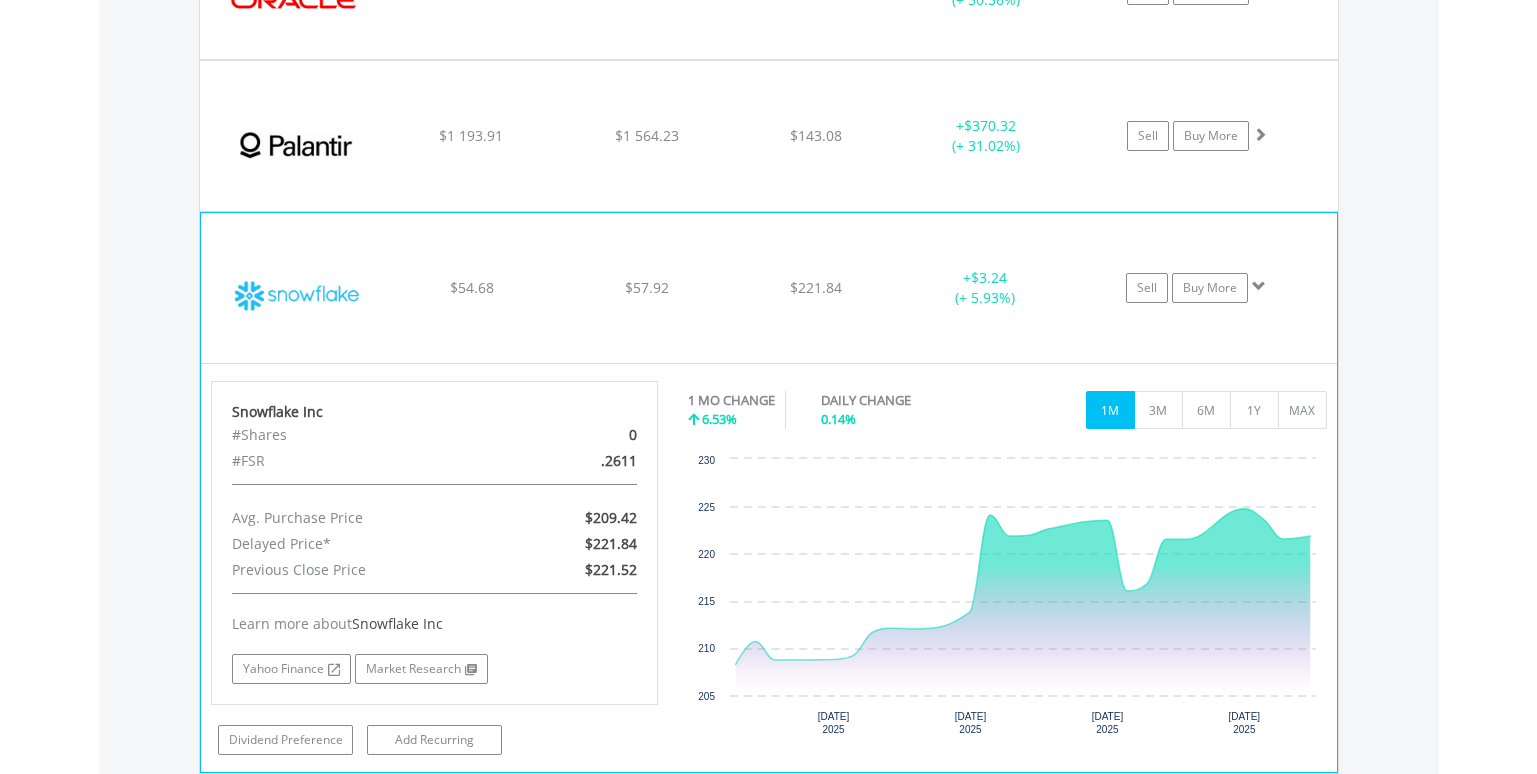 scroll, scrollTop: 4103, scrollLeft: 0, axis: vertical 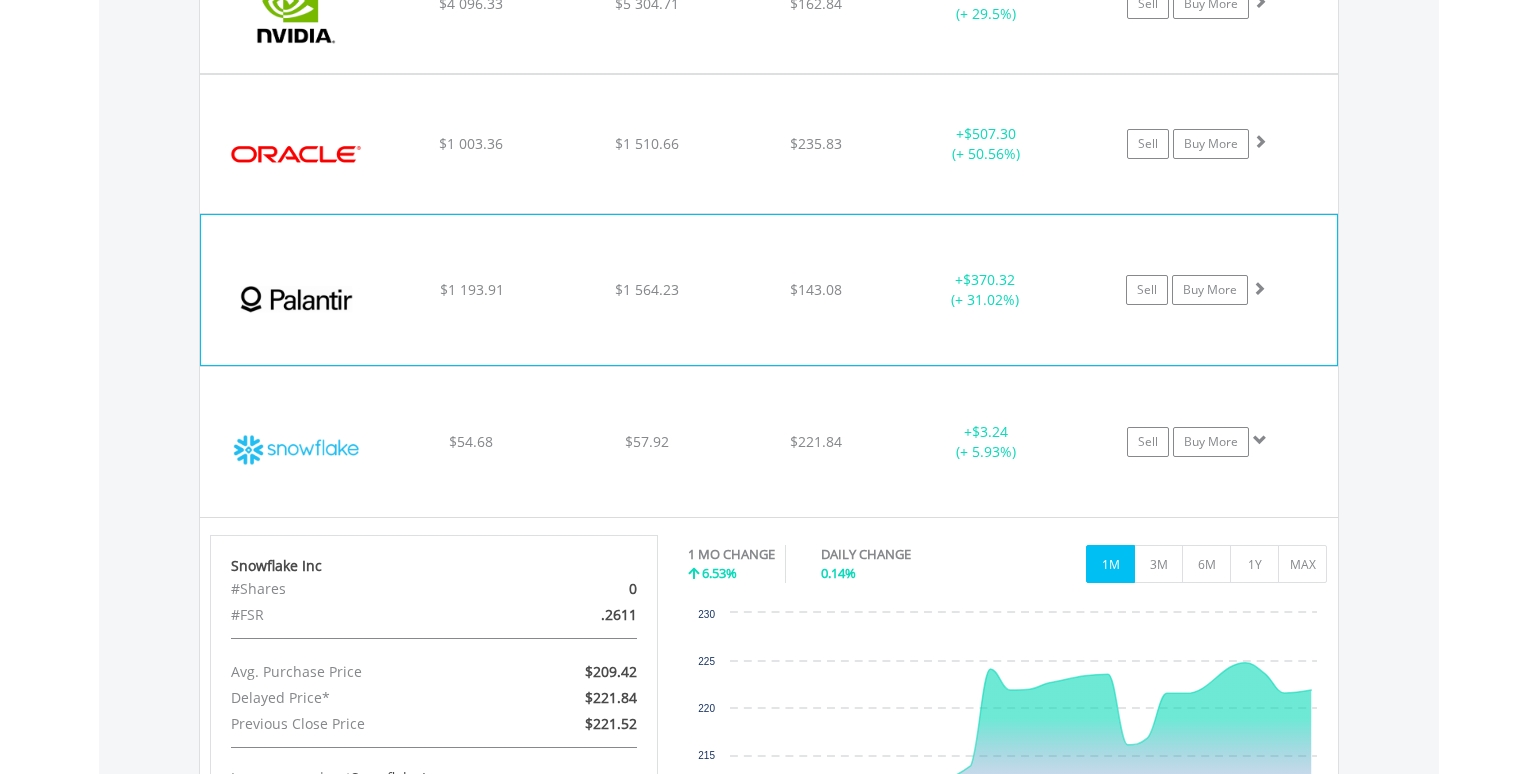 click at bounding box center [297, 300] 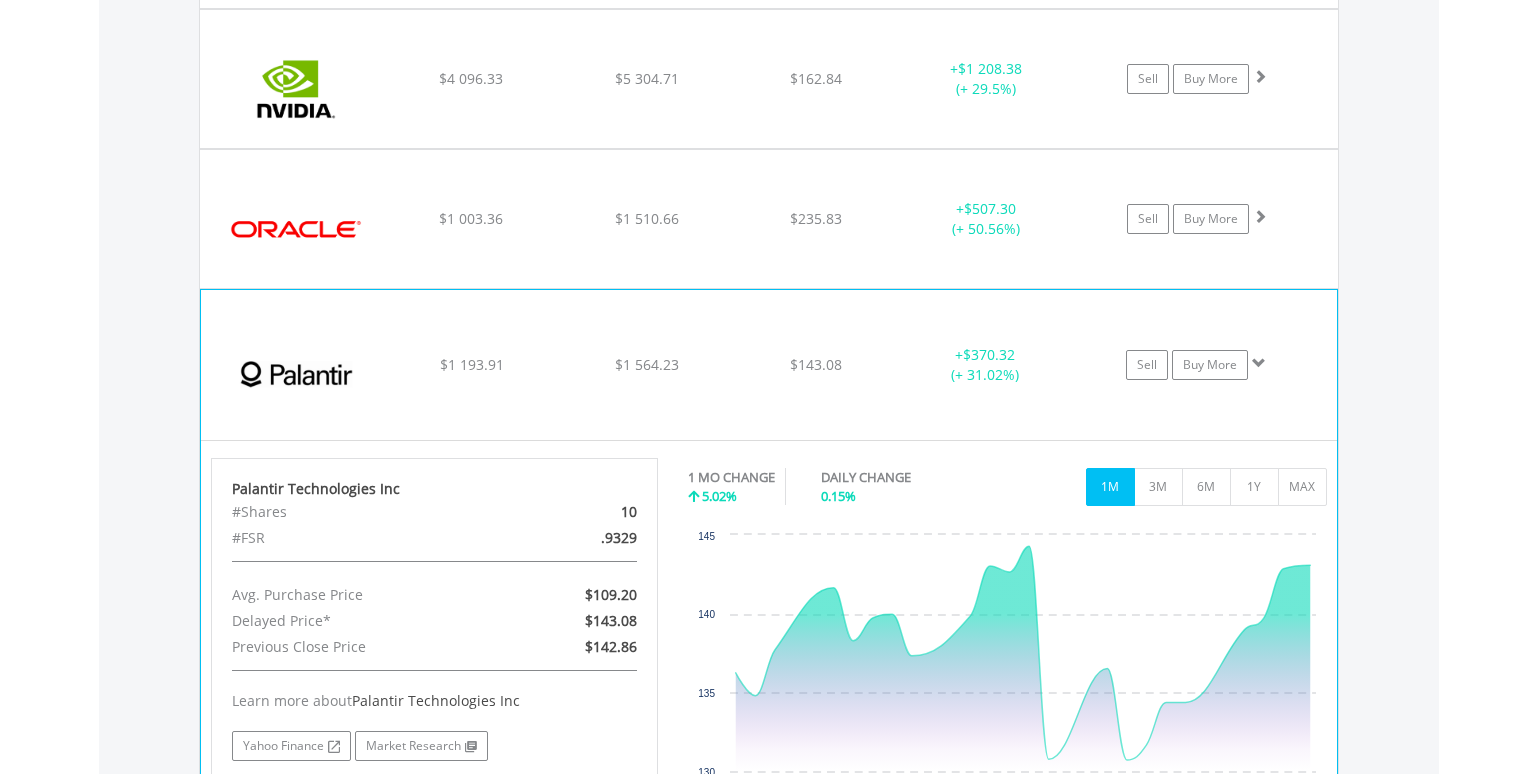 scroll, scrollTop: 3970, scrollLeft: 0, axis: vertical 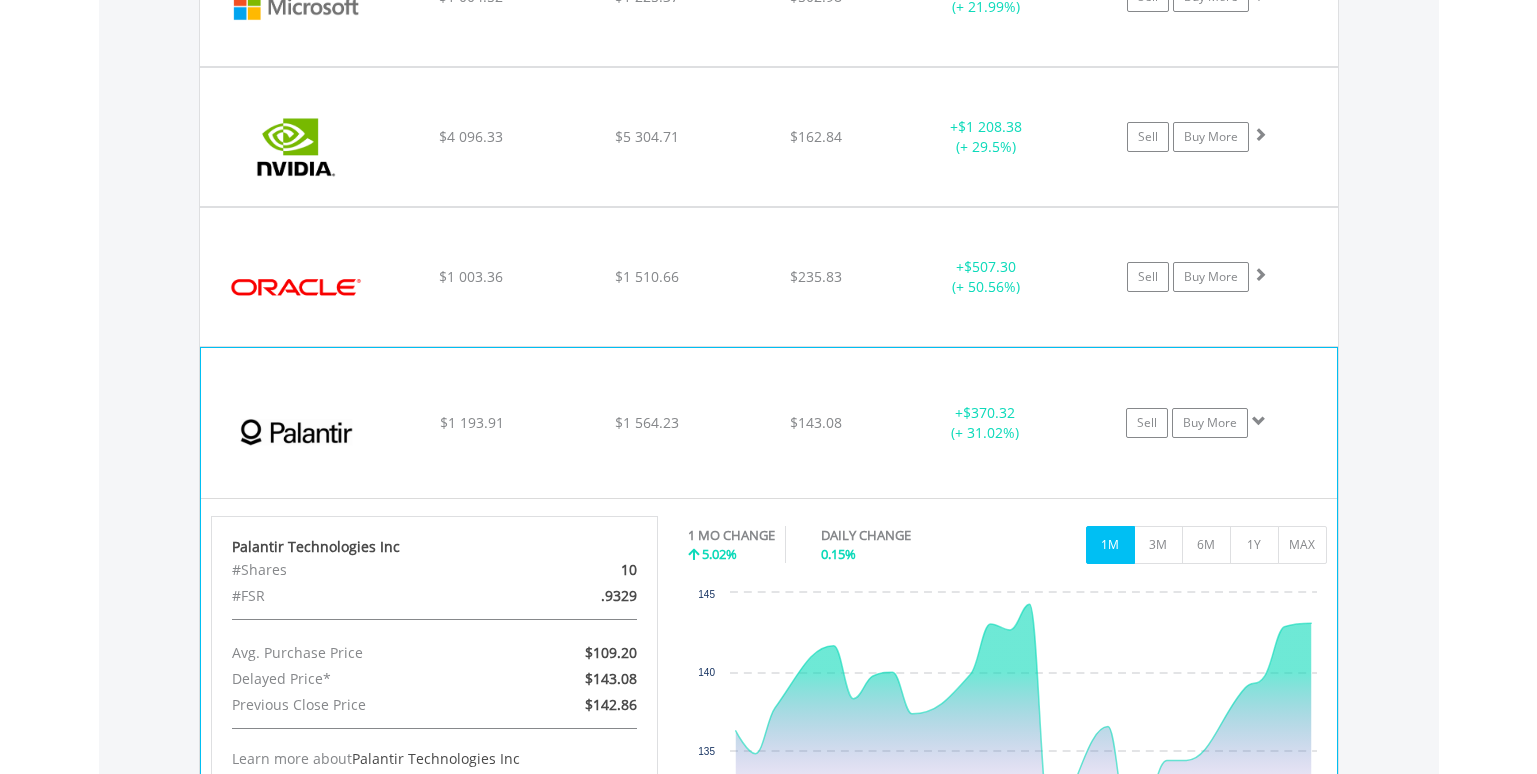 click at bounding box center (296, 287) 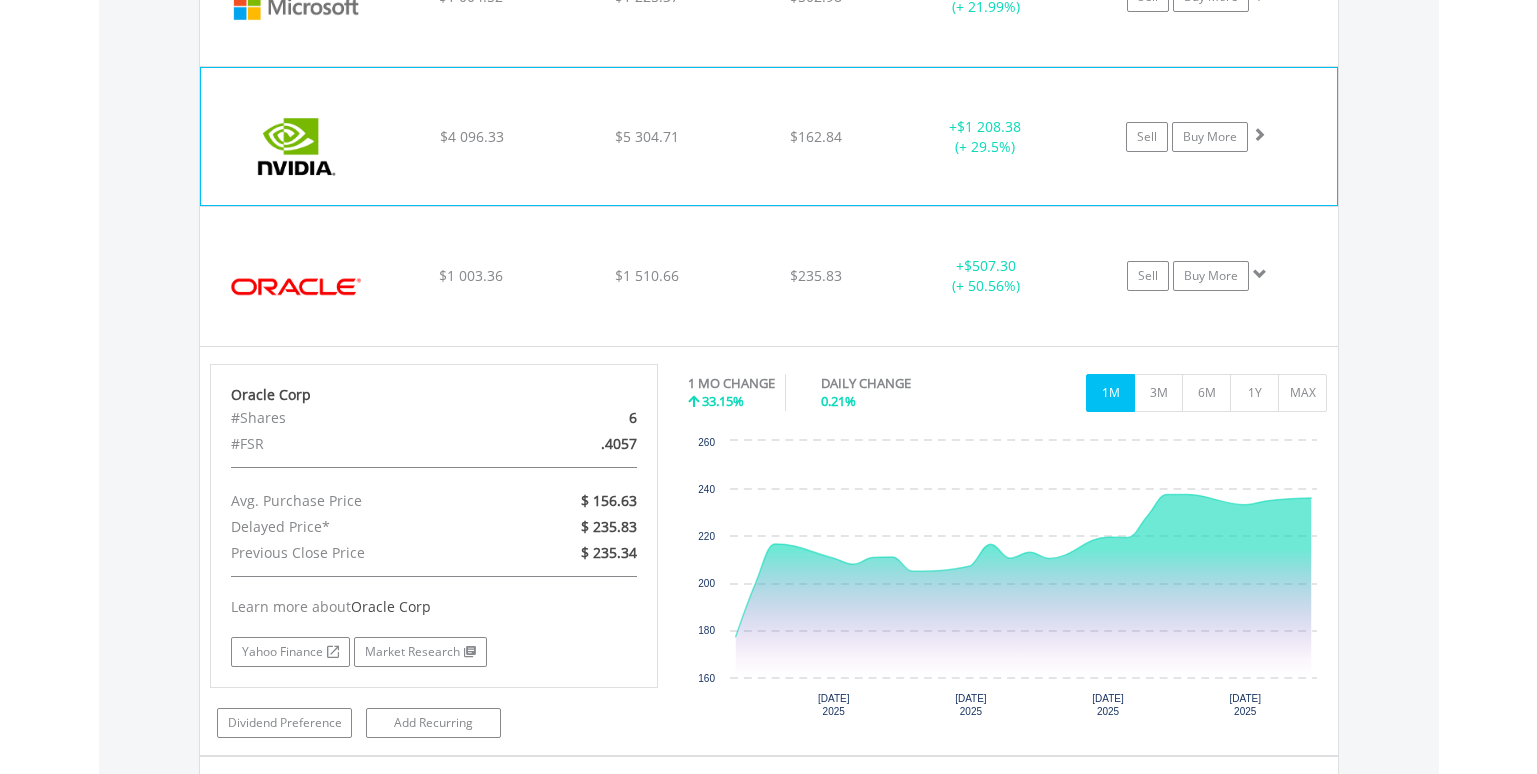 click at bounding box center (297, 147) 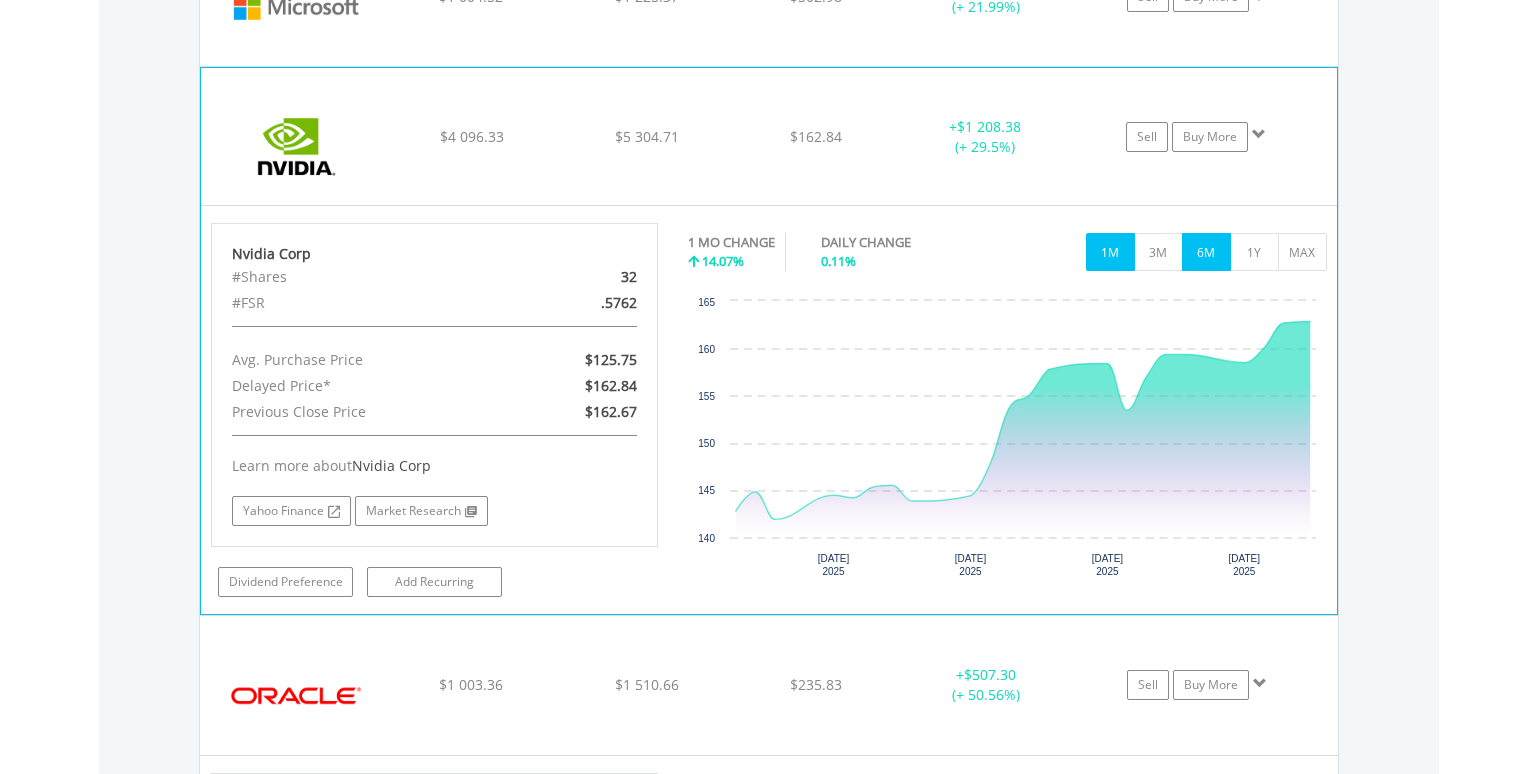click on "6M" at bounding box center (1206, 252) 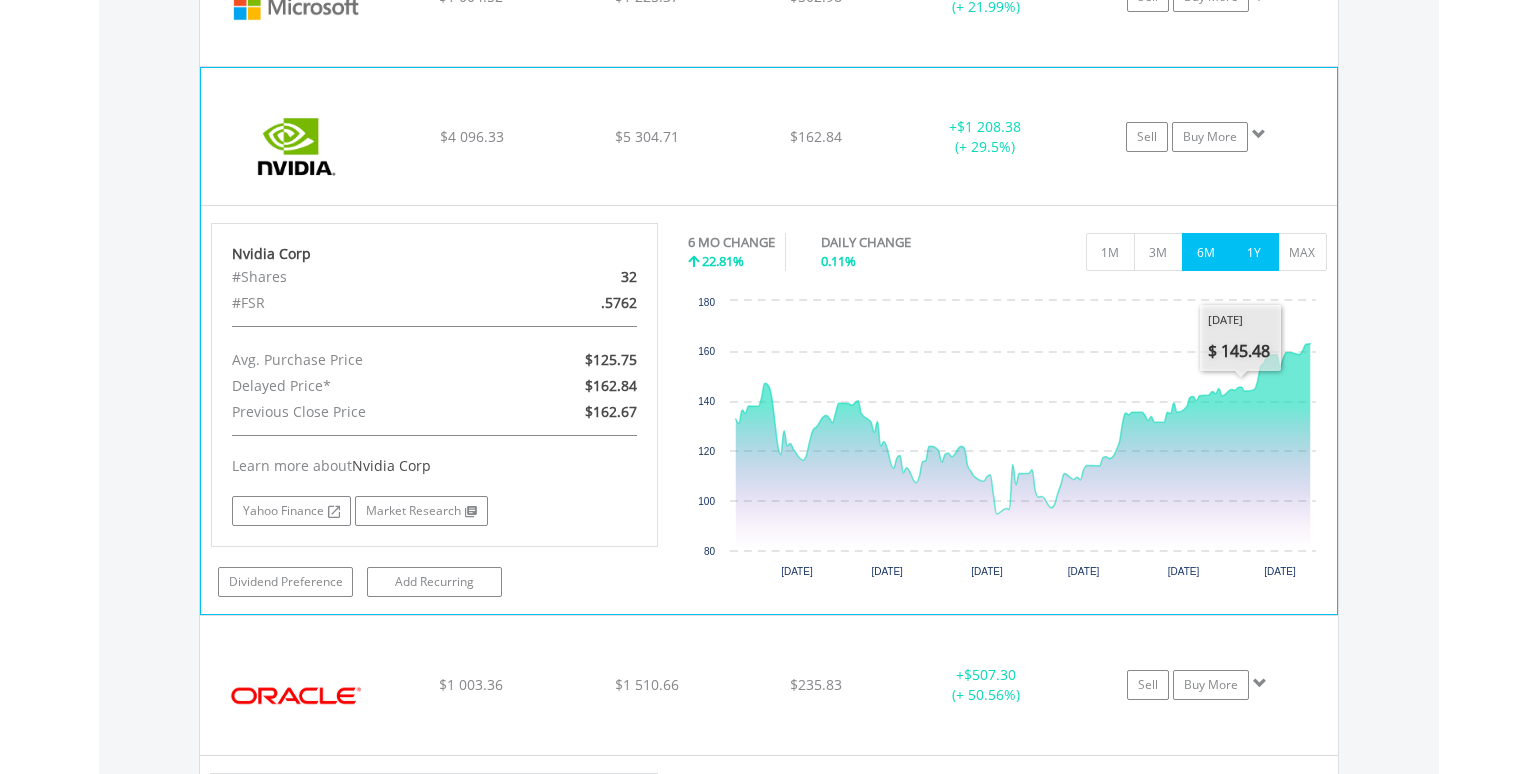 click on "1Y" at bounding box center [1254, 252] 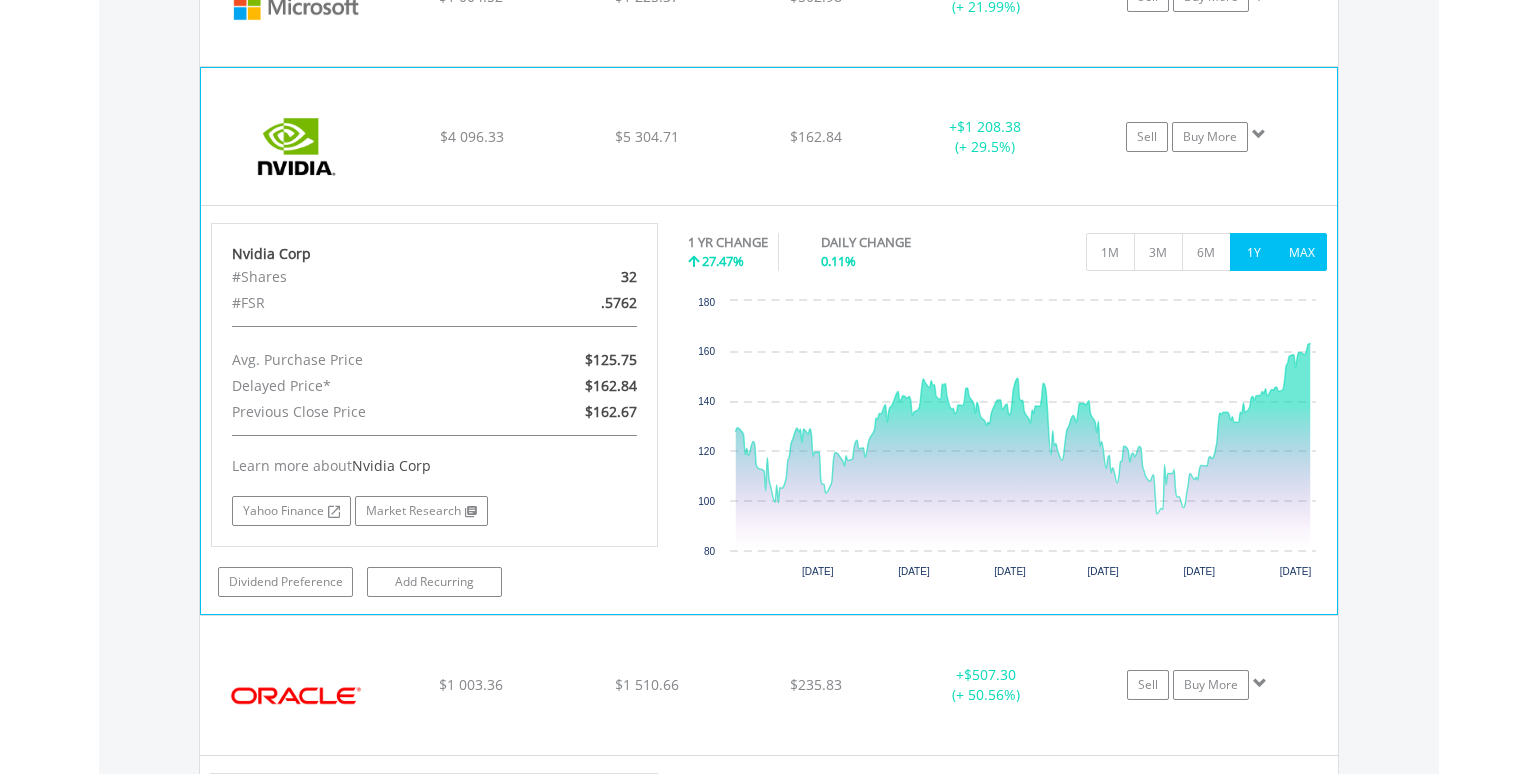 click on "MAX" at bounding box center (1302, 252) 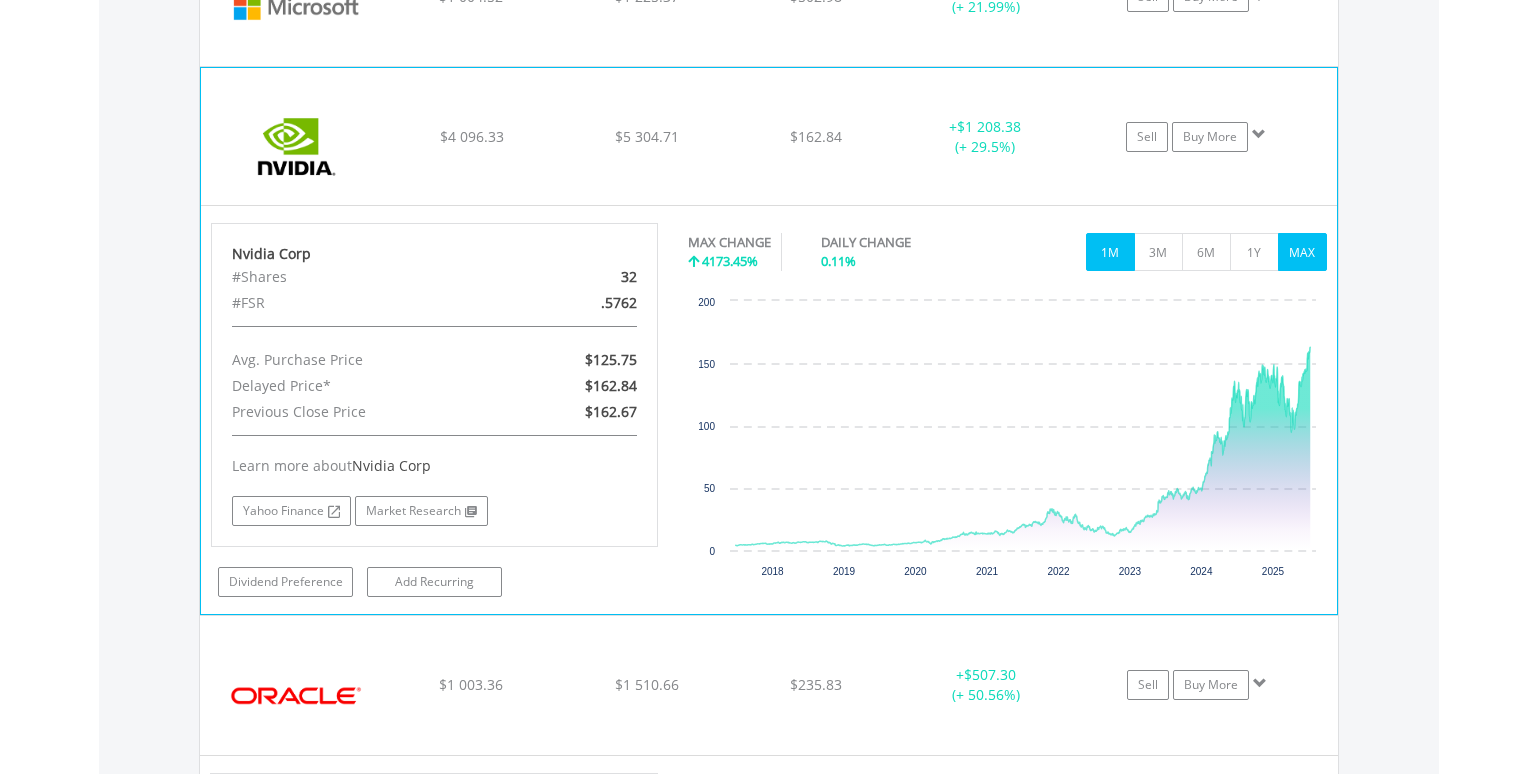 click on "1M" at bounding box center (1110, 252) 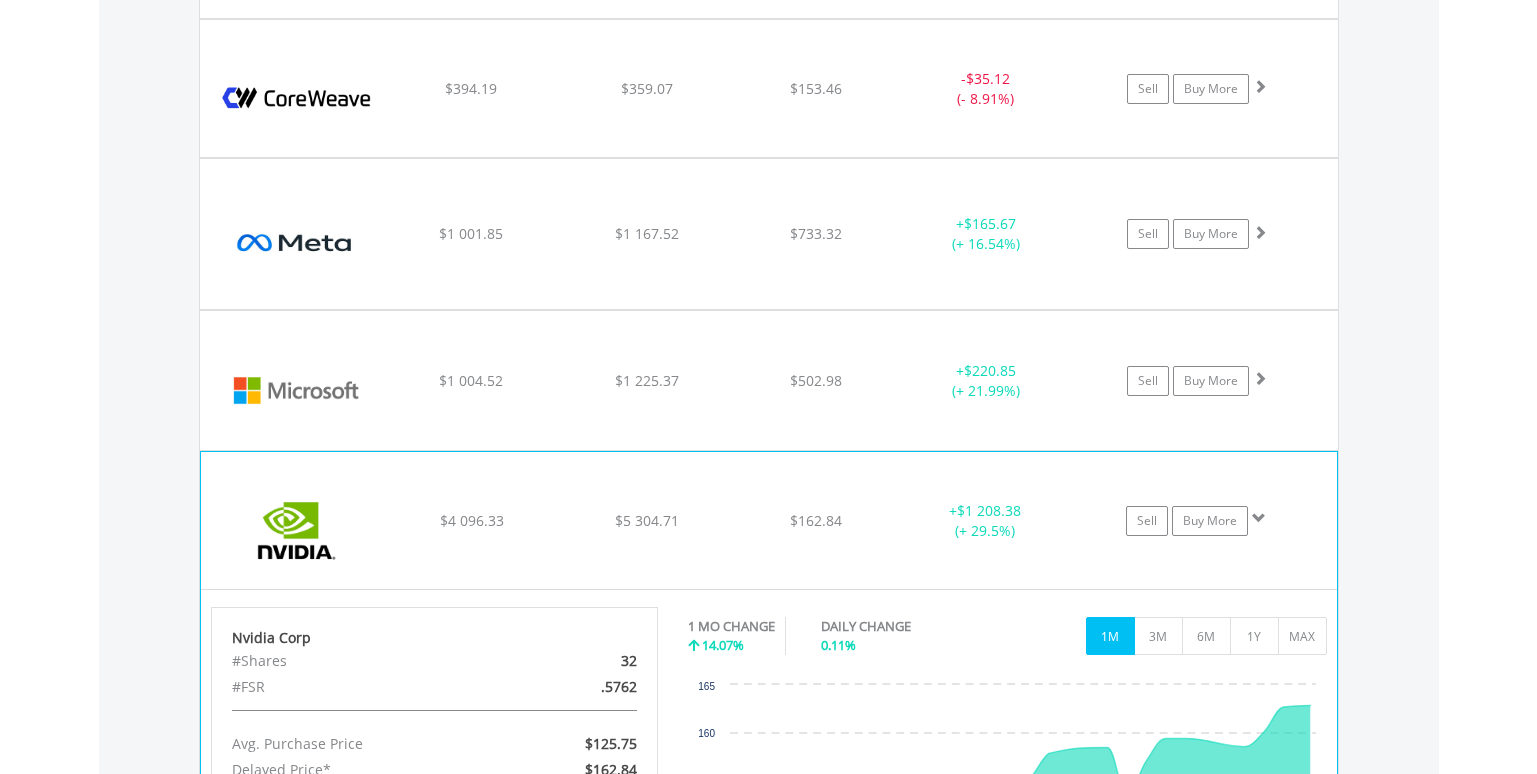 scroll, scrollTop: 3570, scrollLeft: 0, axis: vertical 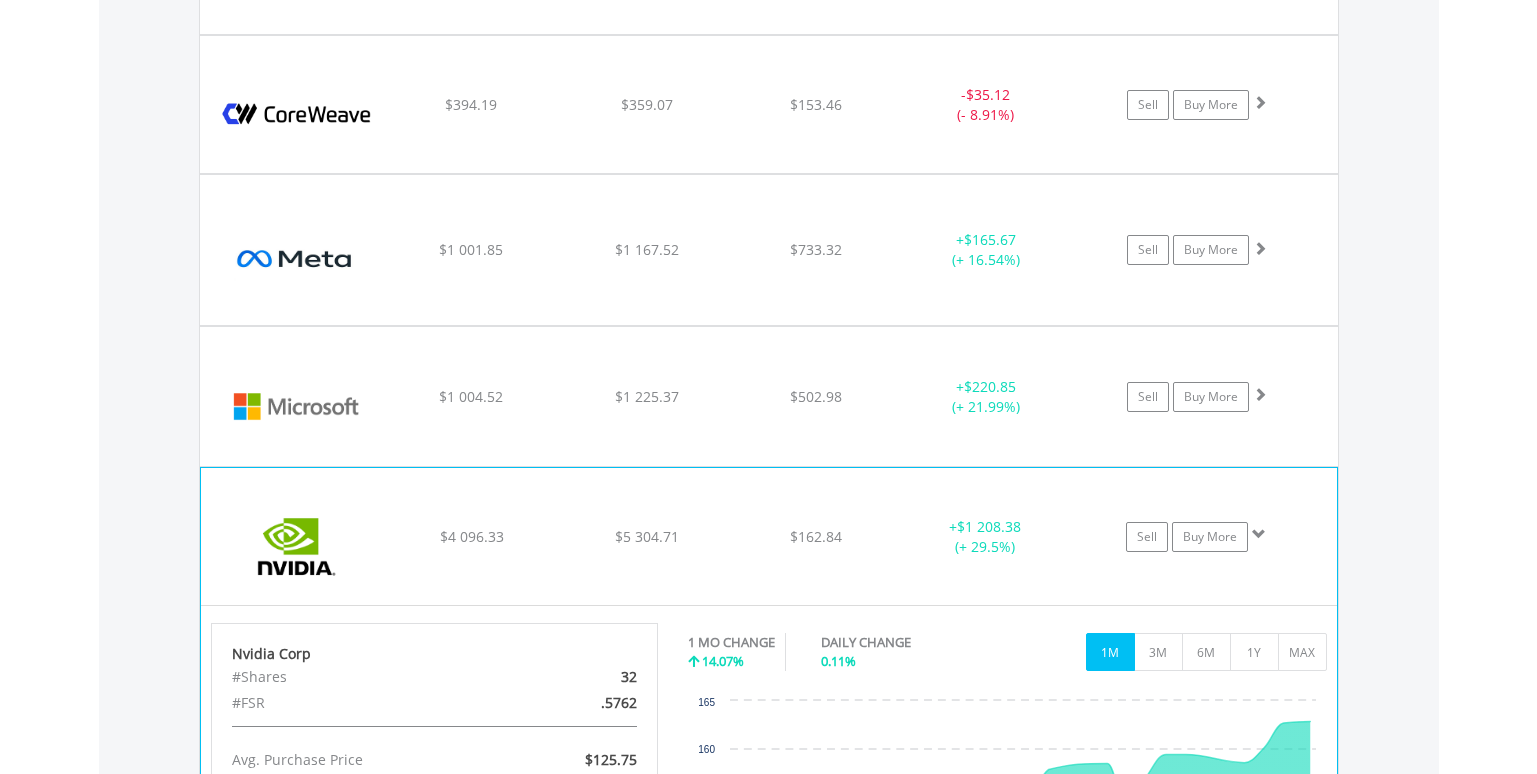 click on "﻿
Nvidia Corp
$4 096.33
$5 304.71
$162.84
+  $1 208.38 (+ 29.5%)
Sell
Buy More" at bounding box center [769, -1999] 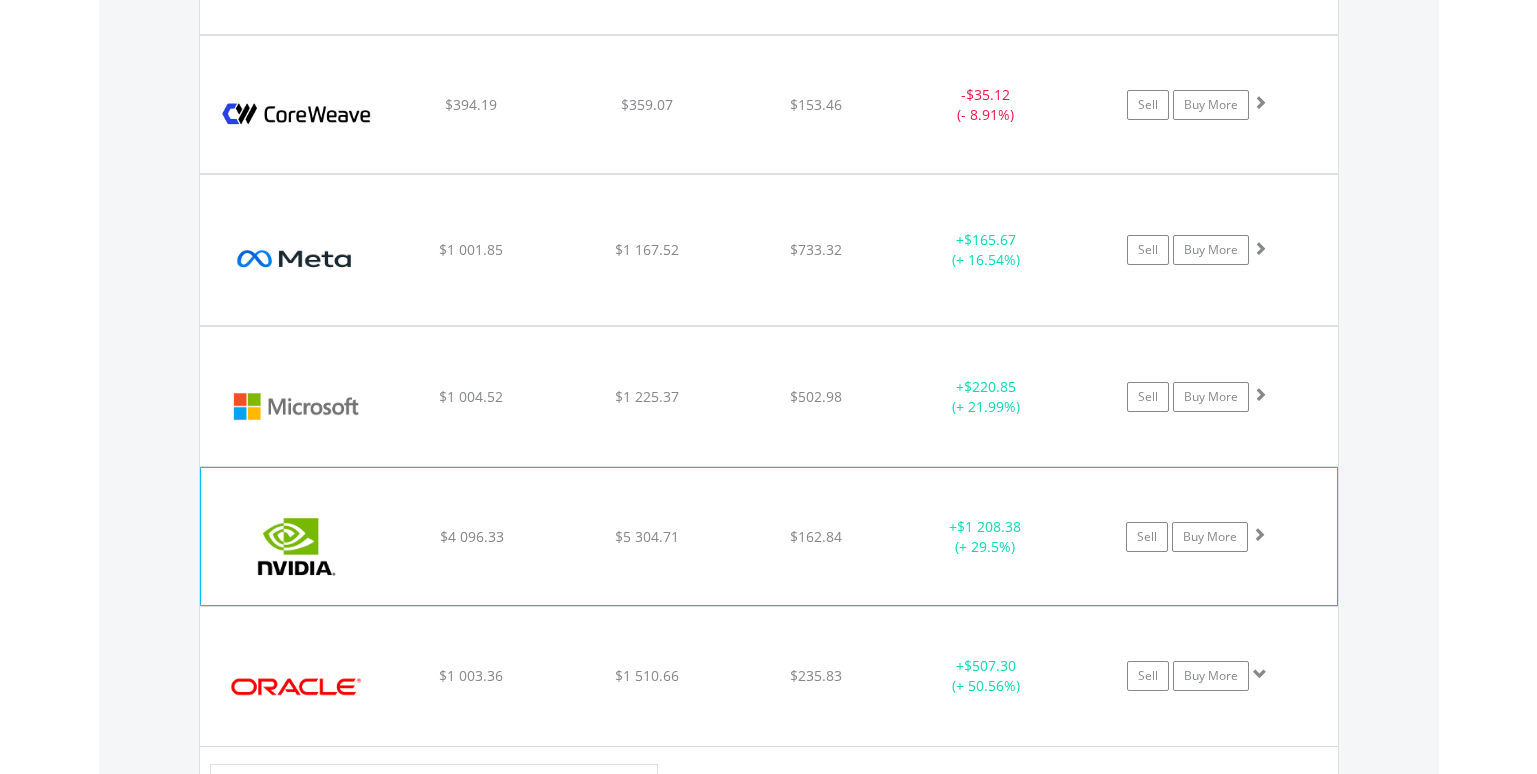 click at bounding box center [297, 547] 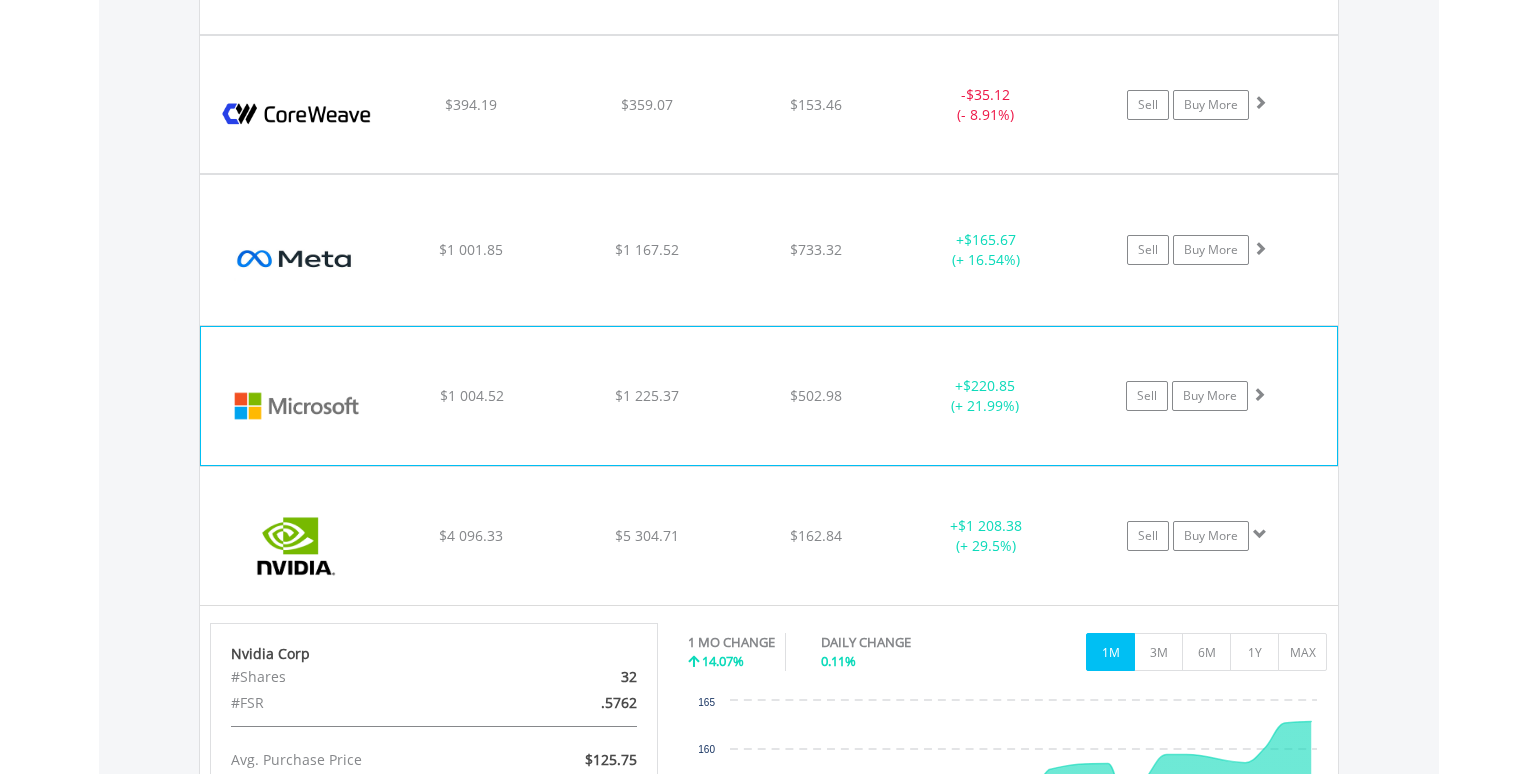 click at bounding box center (297, 406) 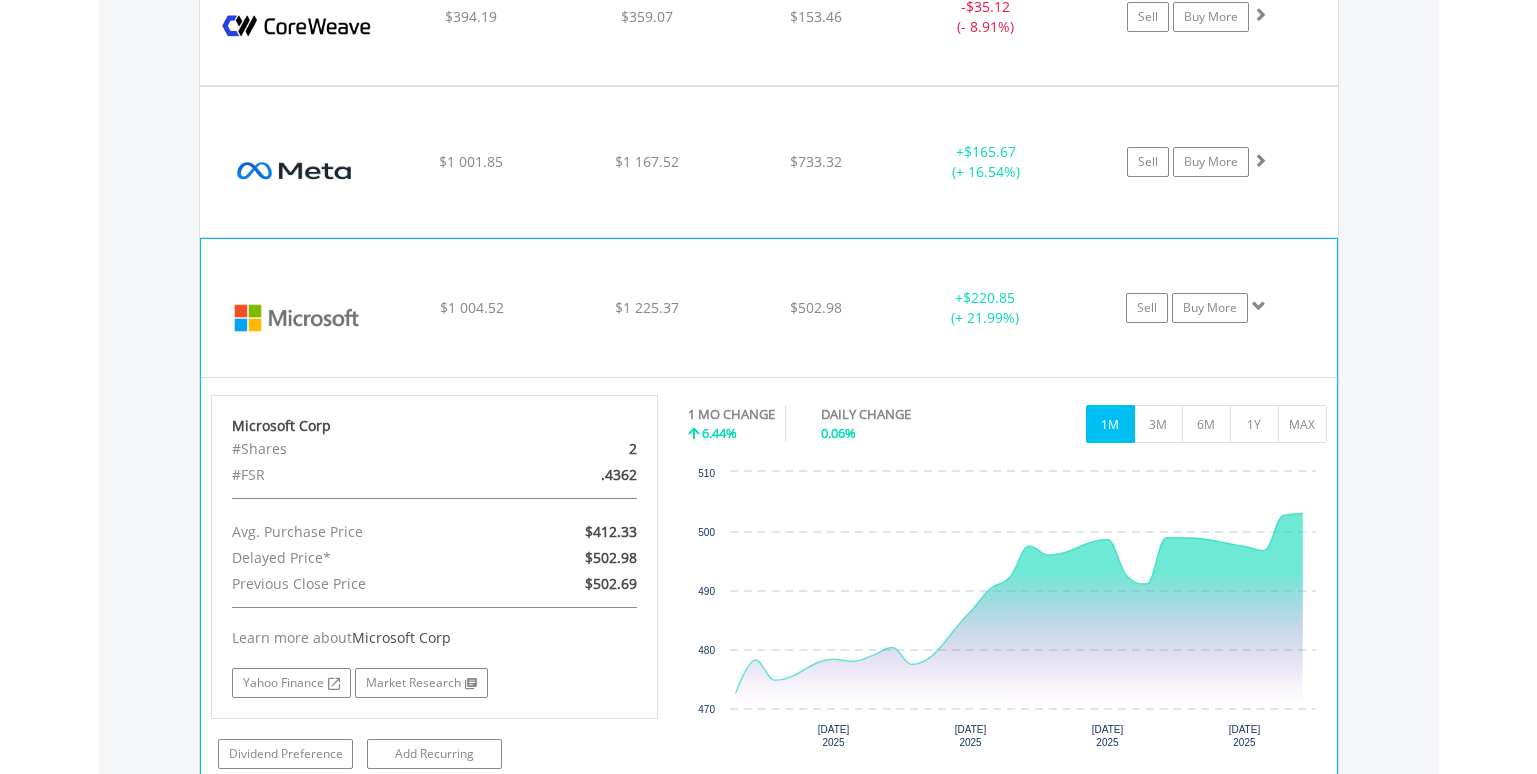 scroll, scrollTop: 3703, scrollLeft: 0, axis: vertical 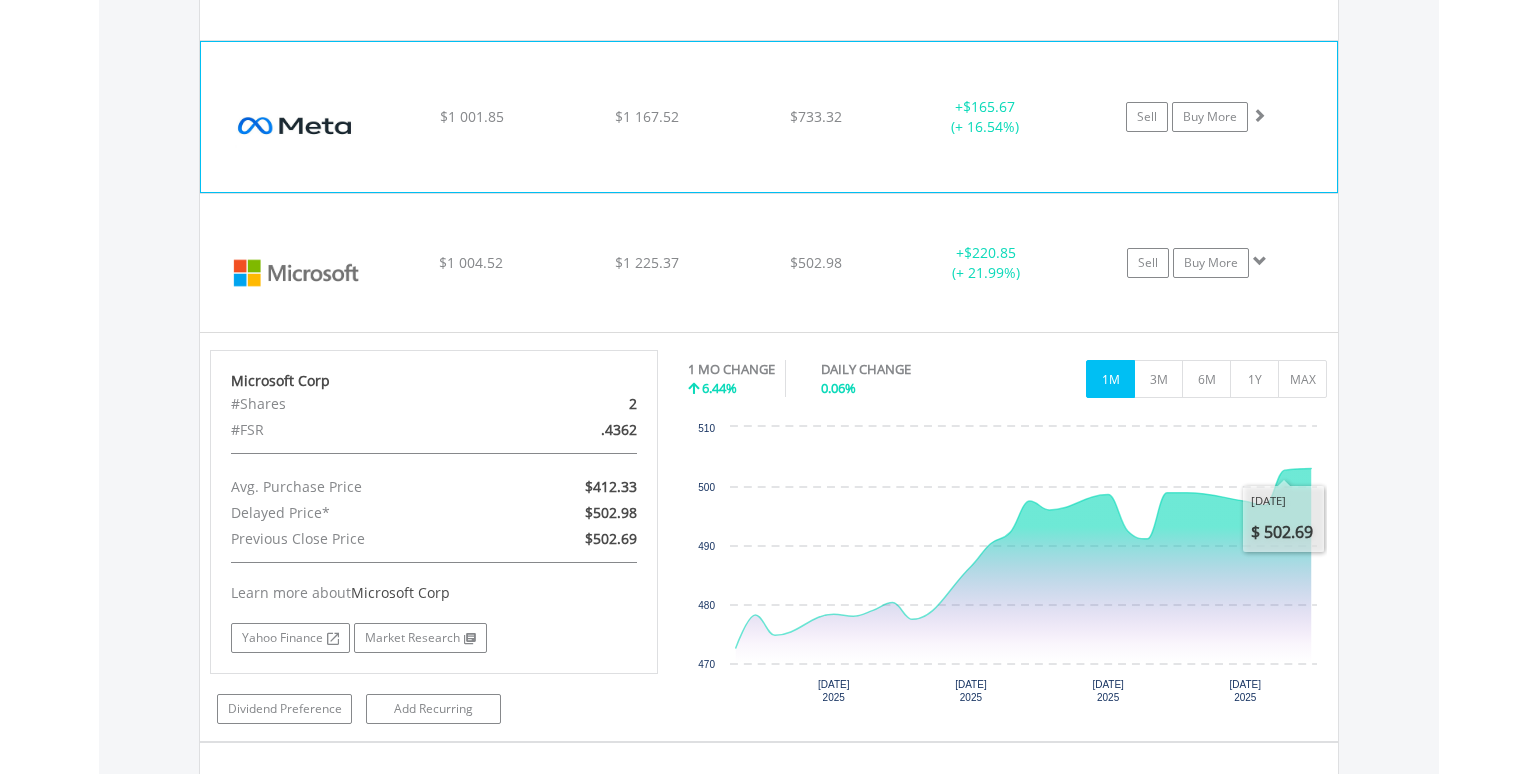 click on "﻿
Meta Platforms Inc-A
$1 001.85
$1 167.52
$733.32
+  $165.67 (+ 16.54%)
Sell
Buy More" at bounding box center [769, -2132] 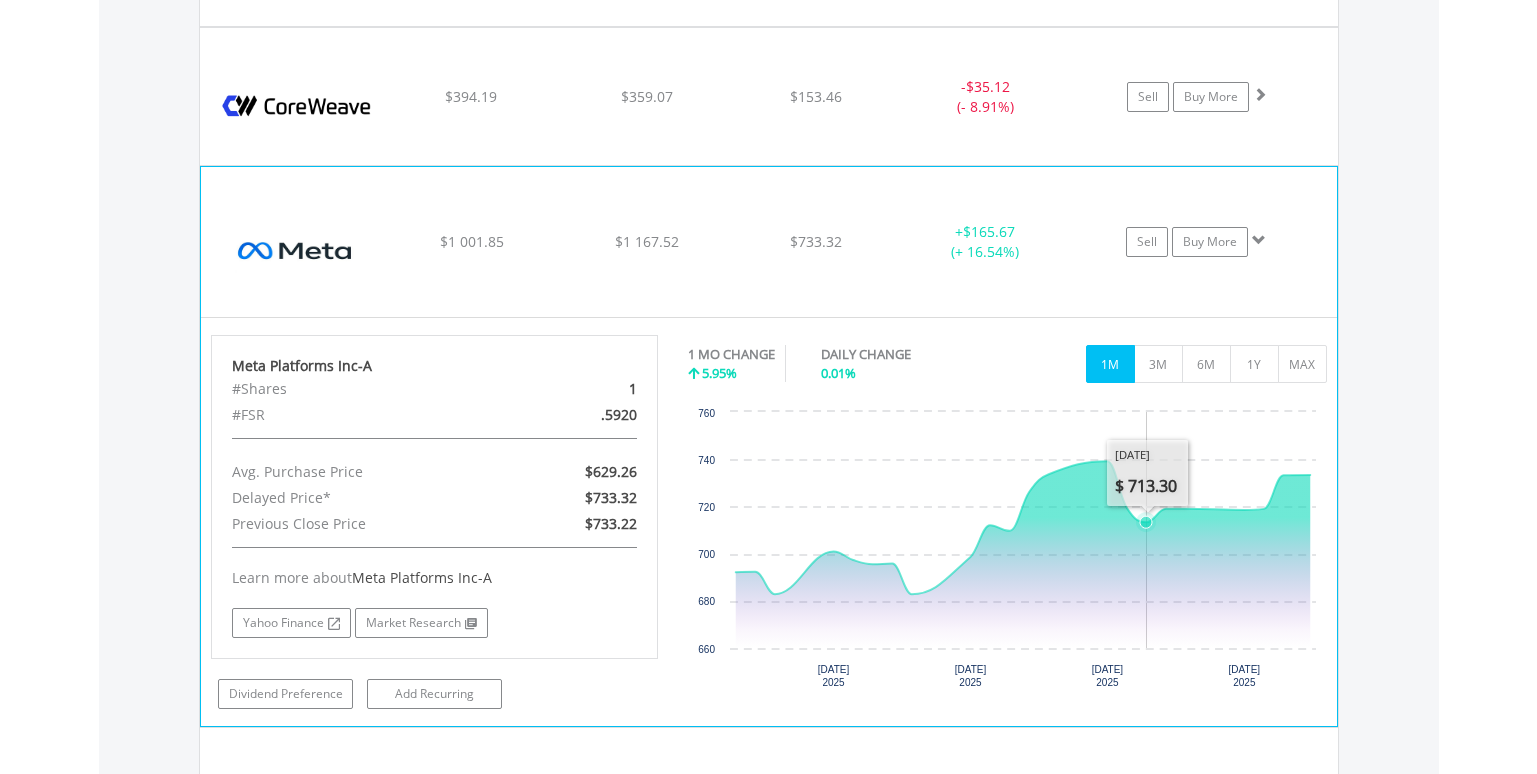 scroll, scrollTop: 3437, scrollLeft: 0, axis: vertical 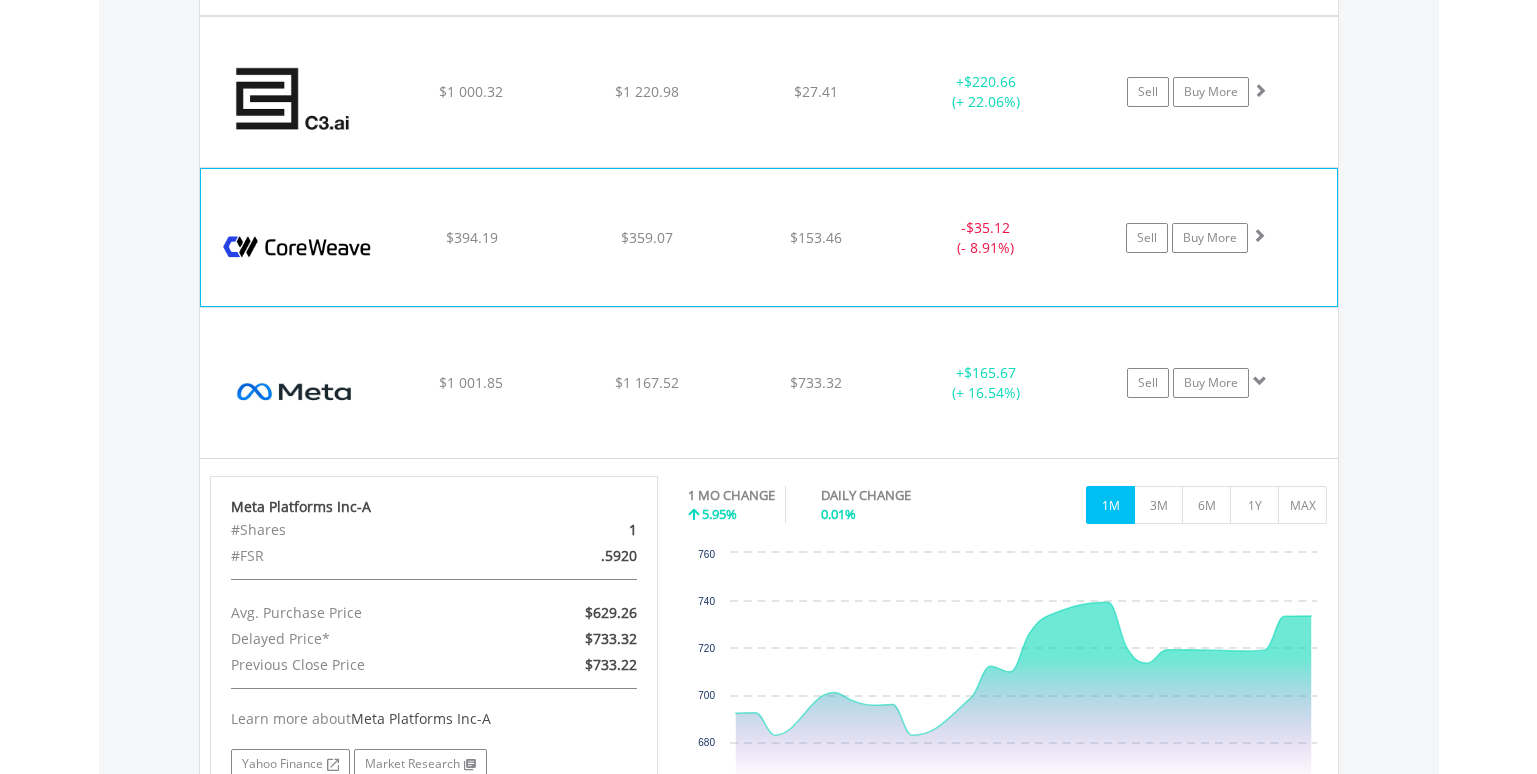 click on "﻿
Coreweave Inc
$394.19
$359.07
$153.46
-  $35.12 (- 8.91%)
Sell
Buy More" at bounding box center (769, -1866) 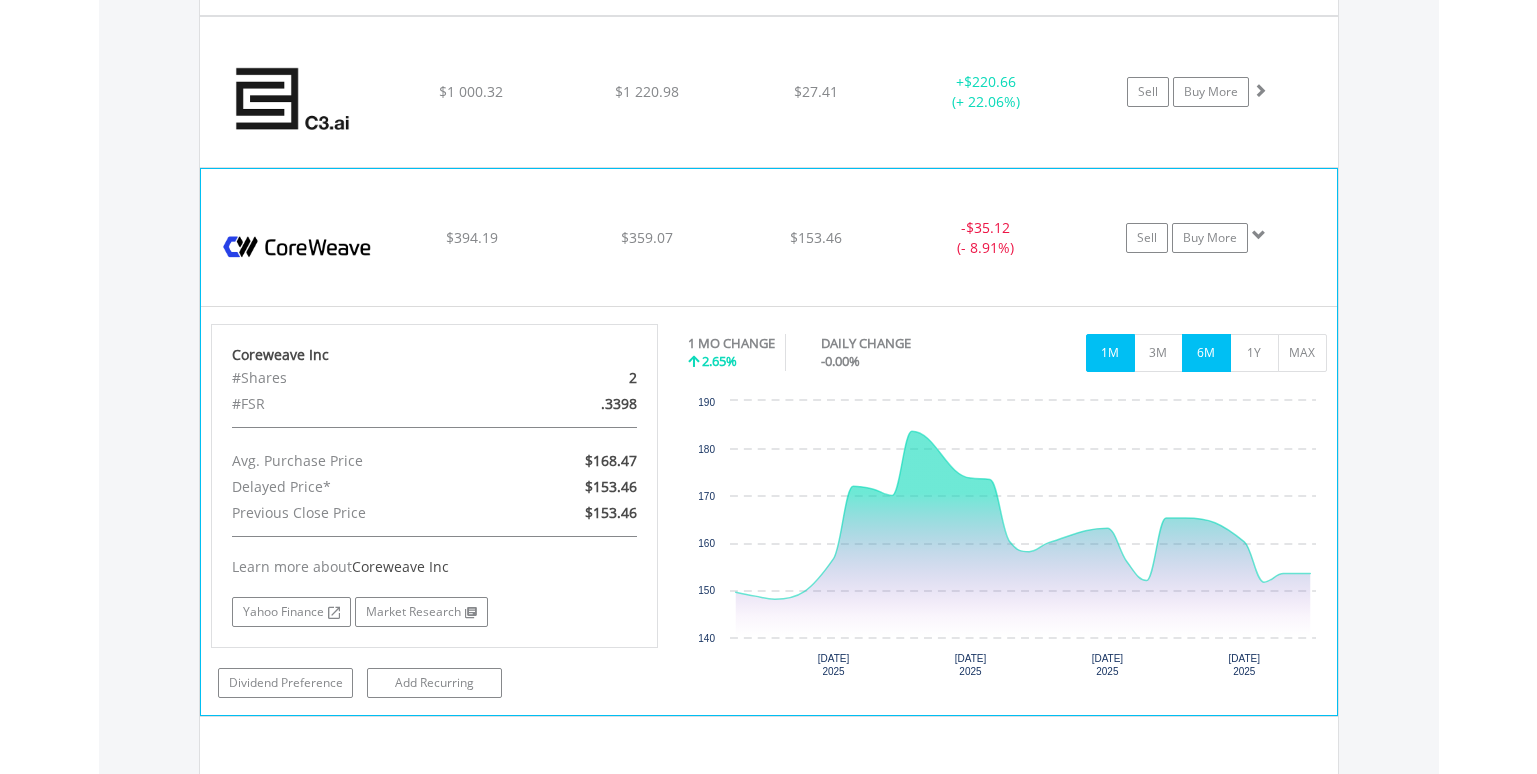 click on "6M" at bounding box center (1206, 353) 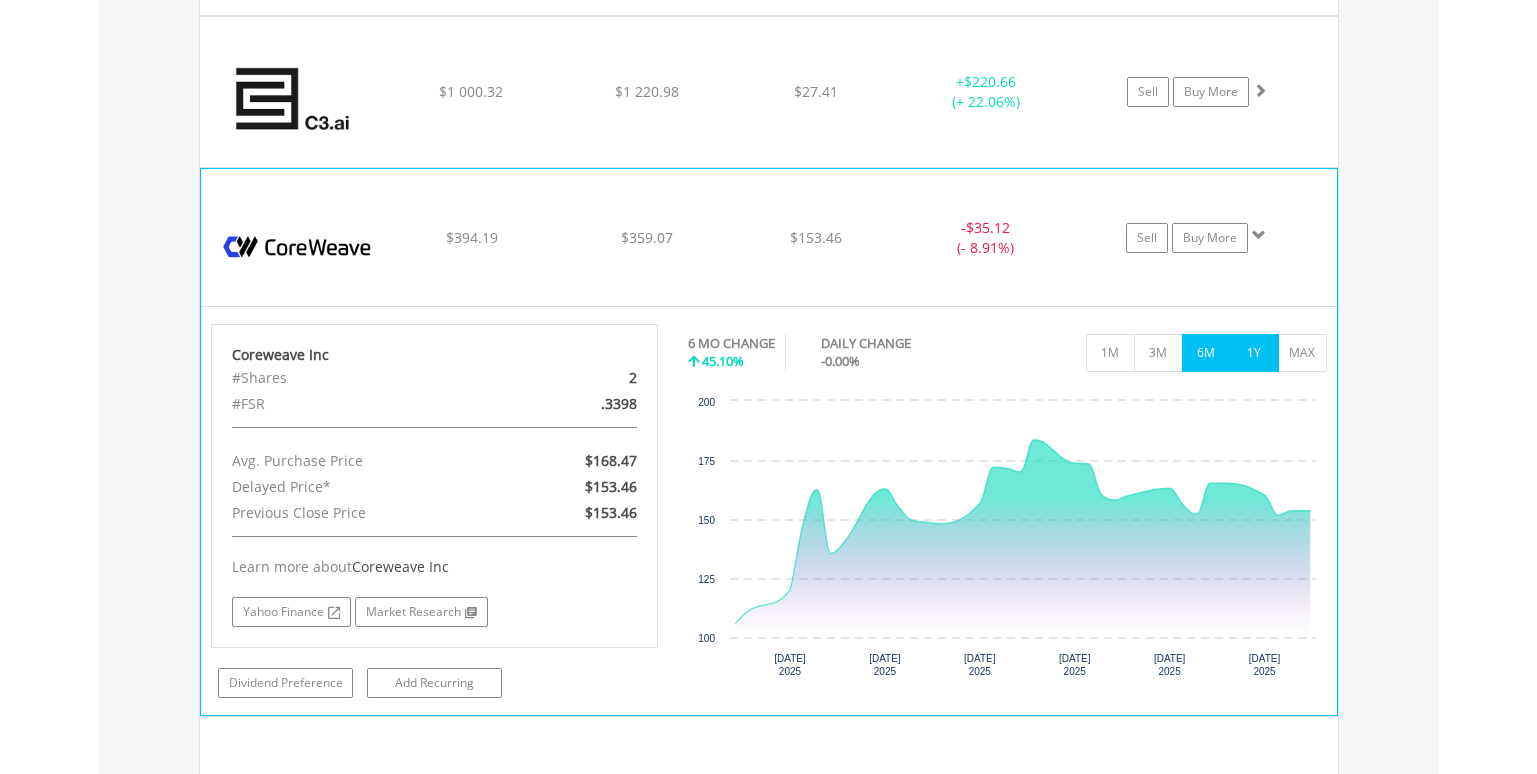 click on "1Y" at bounding box center (1254, 353) 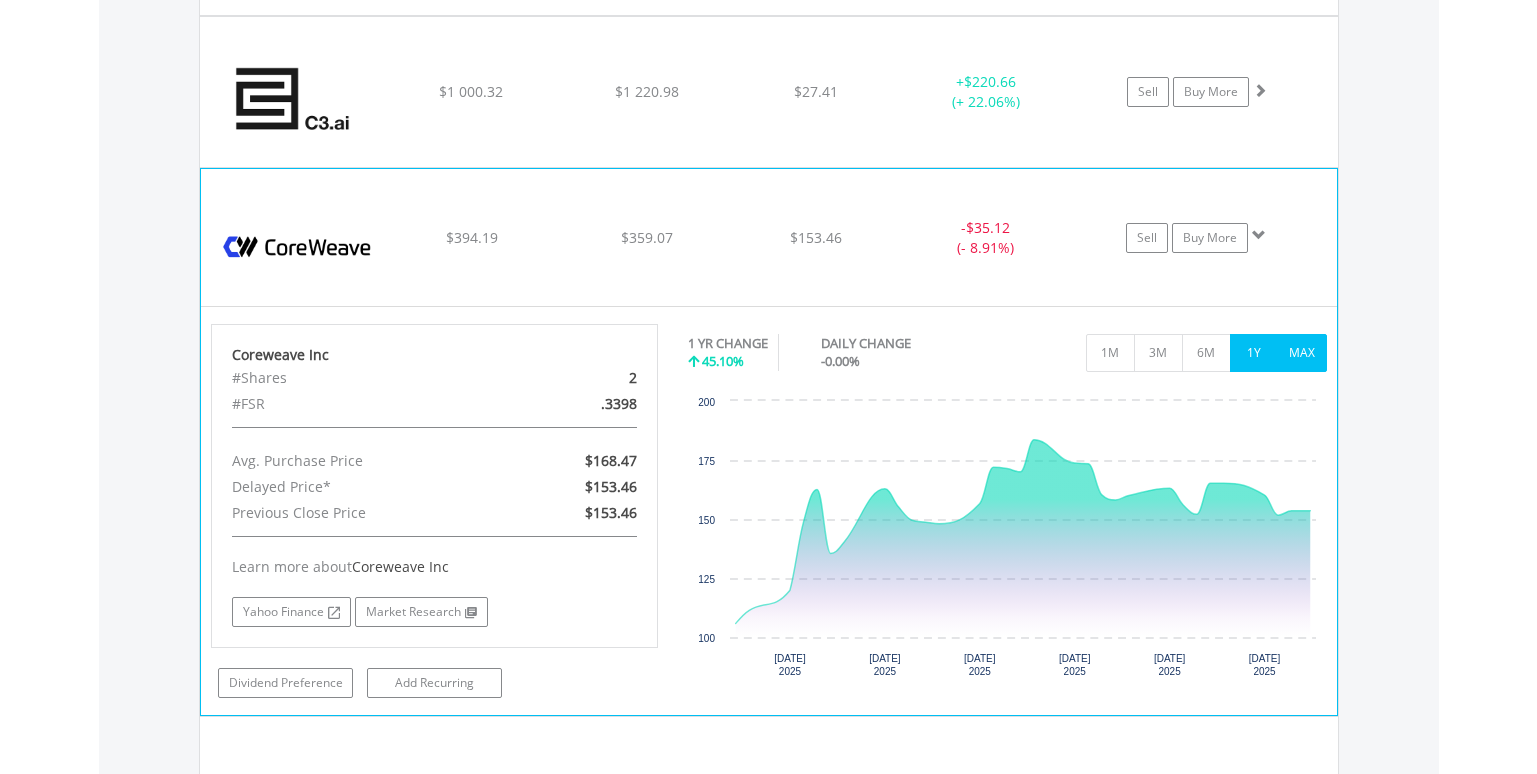 click on "MAX" at bounding box center (1302, 353) 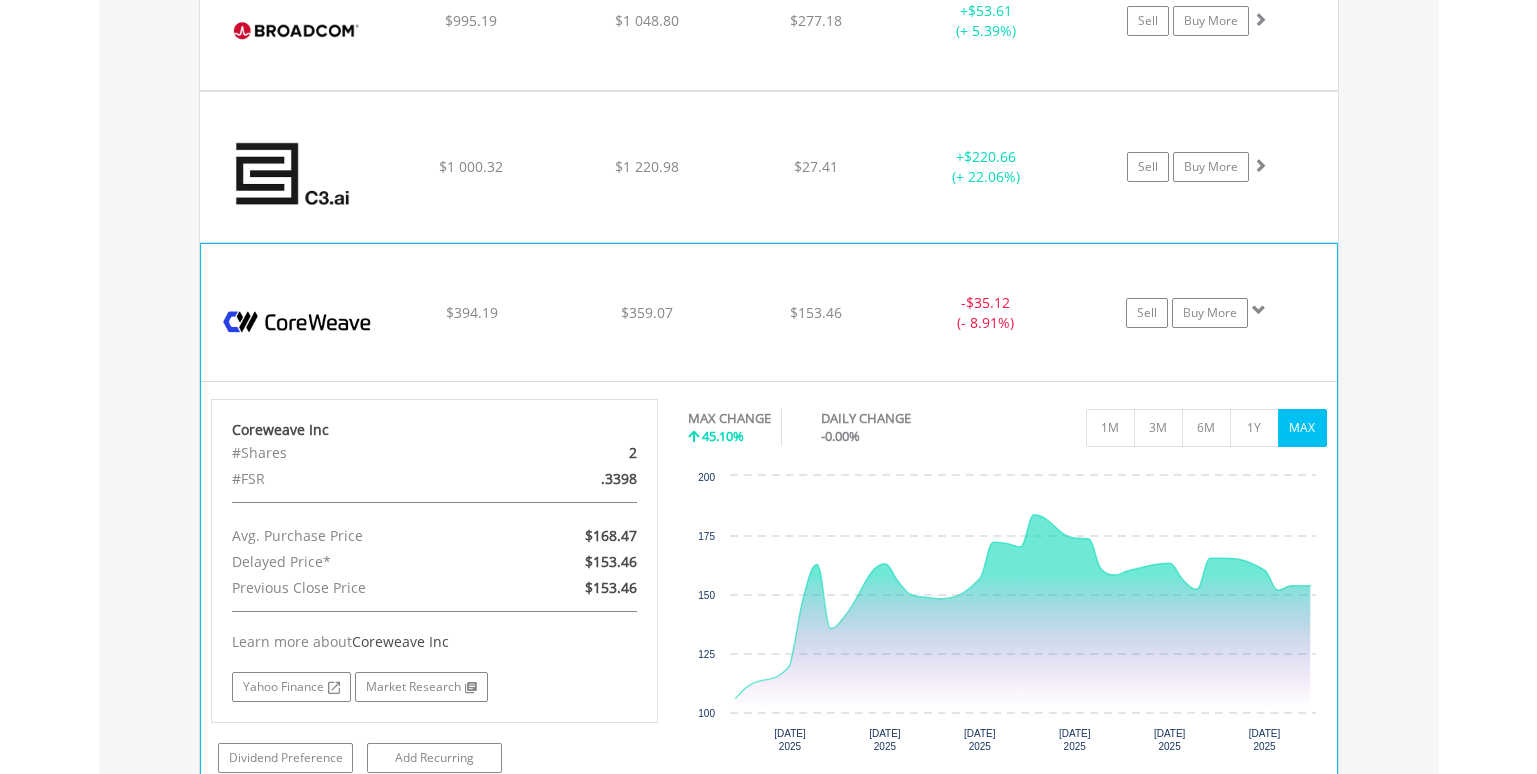scroll, scrollTop: 3303, scrollLeft: 0, axis: vertical 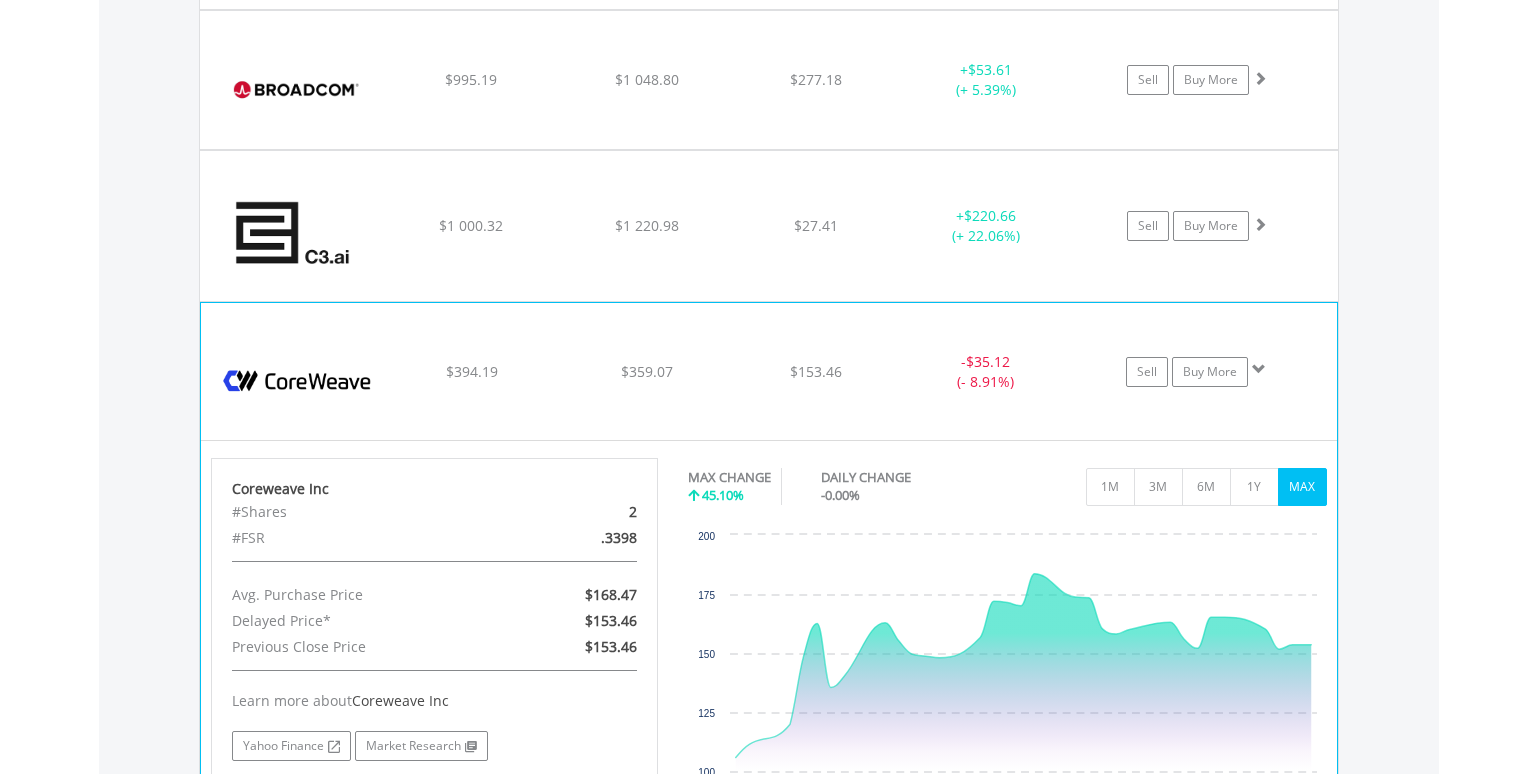 click on "$1 000.32" at bounding box center (471, -1732) 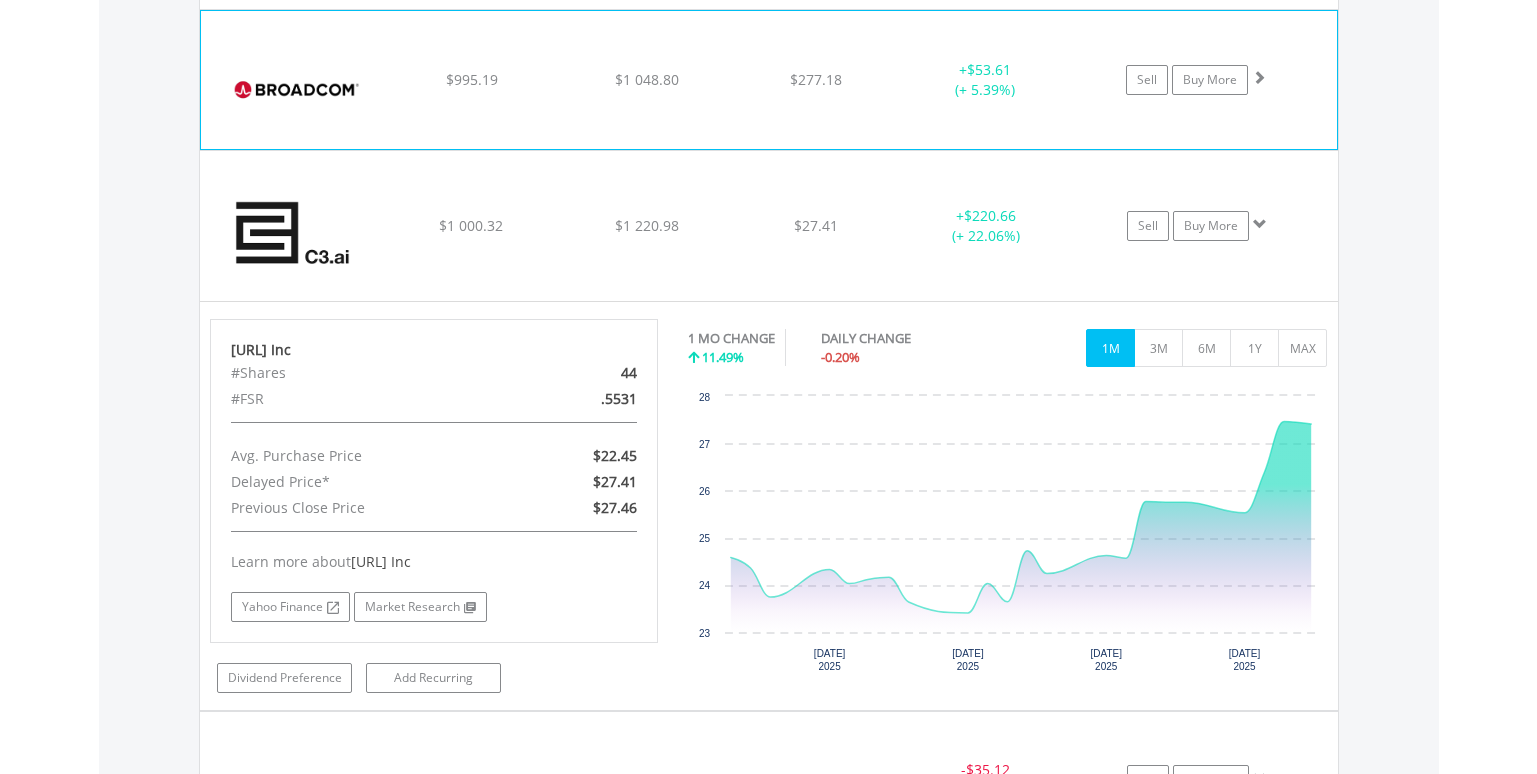 click on "﻿
Broadcom Inc
$995.19
$1 048.80
$277.18
+  $53.61 (+ 5.39%)
Sell
Buy More" at bounding box center (769, -1732) 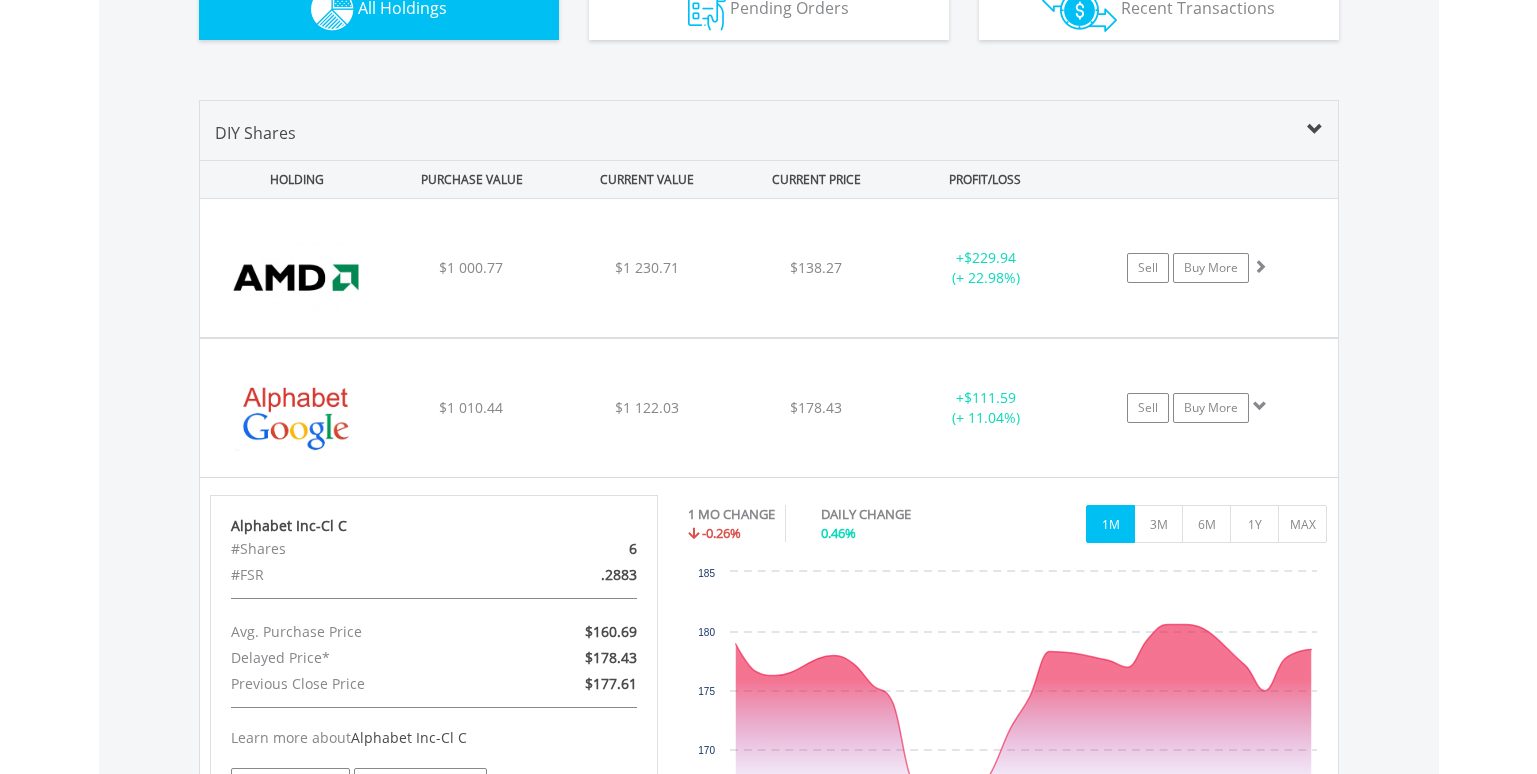 scroll, scrollTop: 1170, scrollLeft: 0, axis: vertical 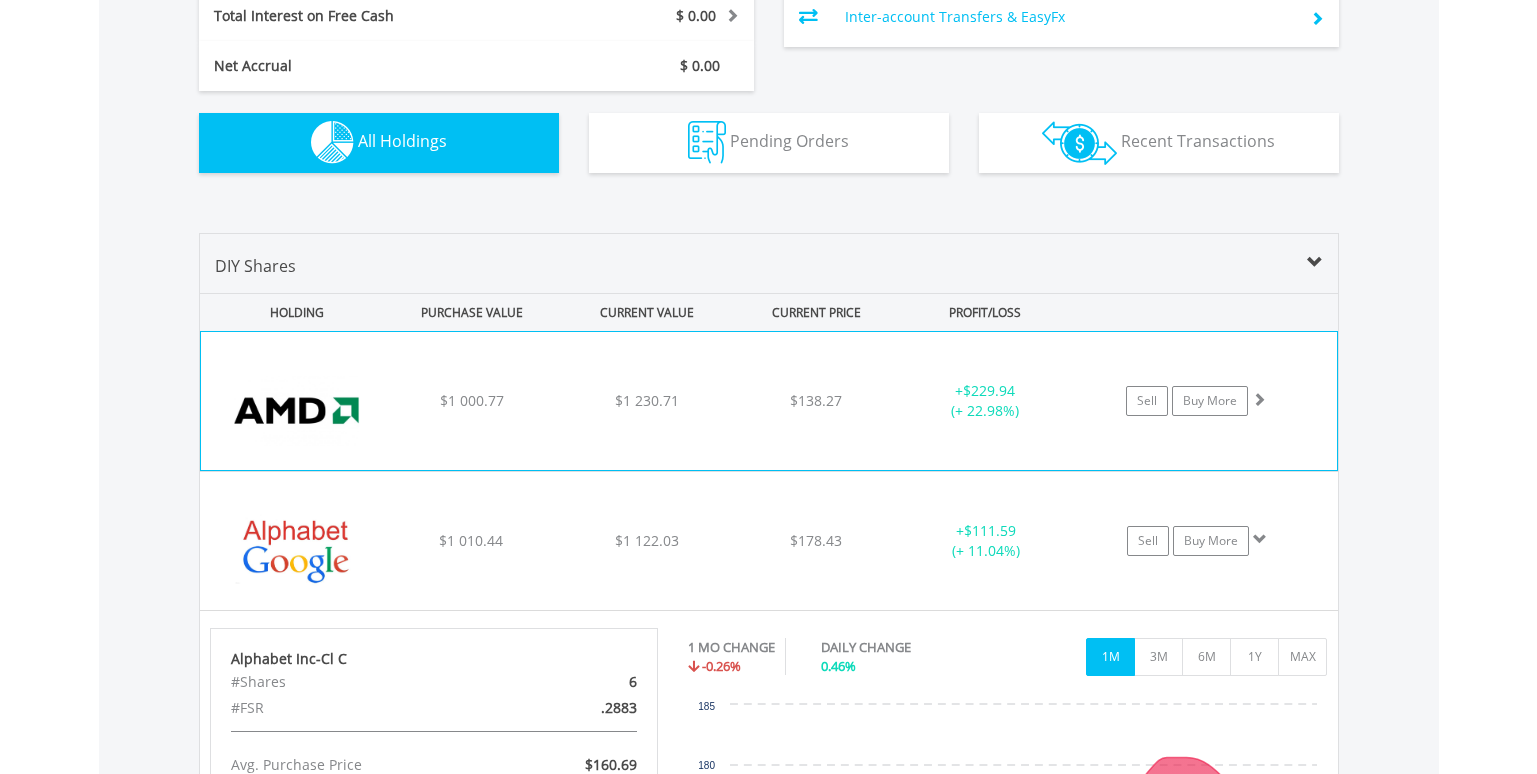 click on "﻿
Advanced Micro Devices Inc
$1 000.77
$1 230.71
$138.27
+  $229.94 (+ 22.98%)
Sell
Buy More" at bounding box center [769, 401] 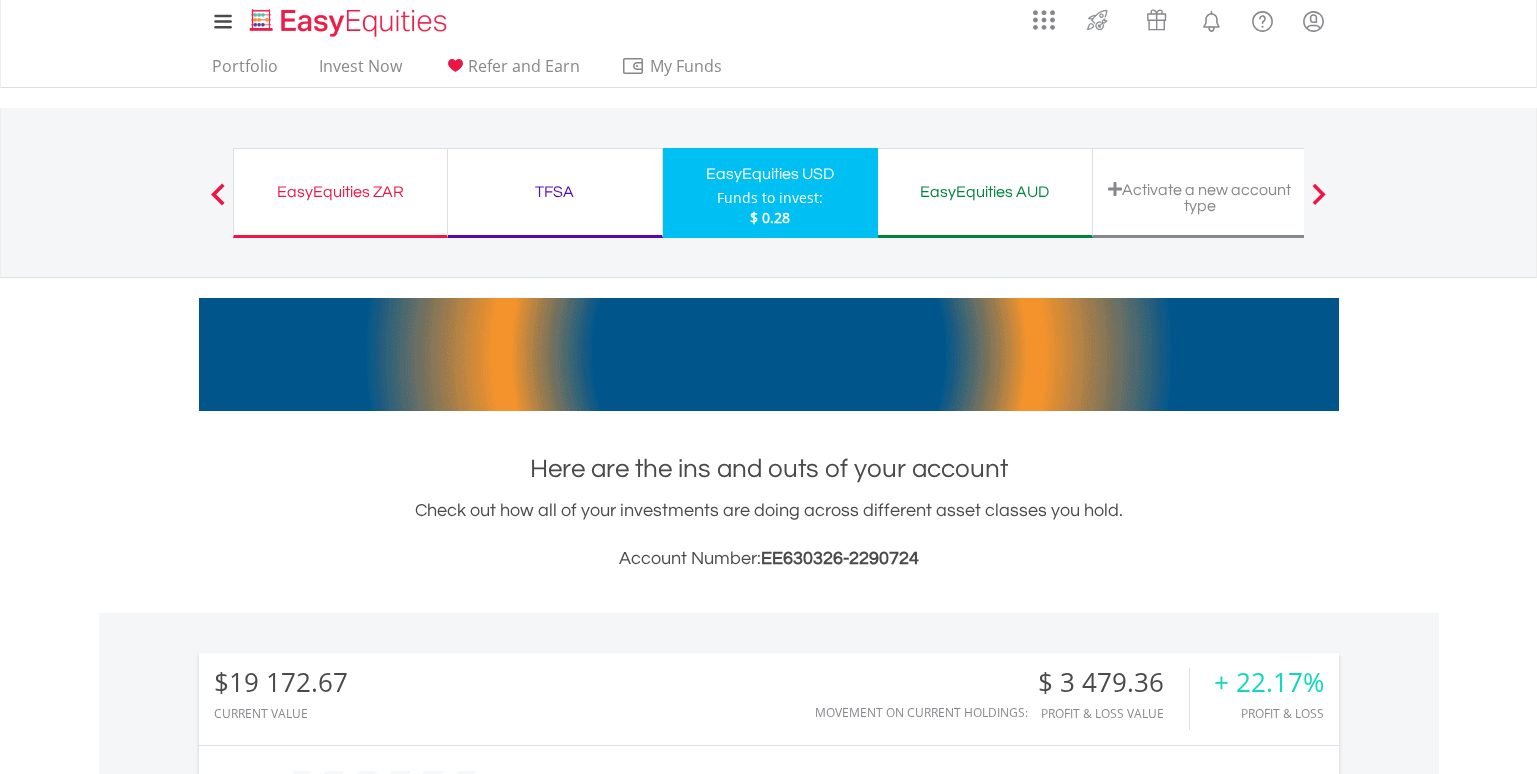 scroll, scrollTop: 0, scrollLeft: 0, axis: both 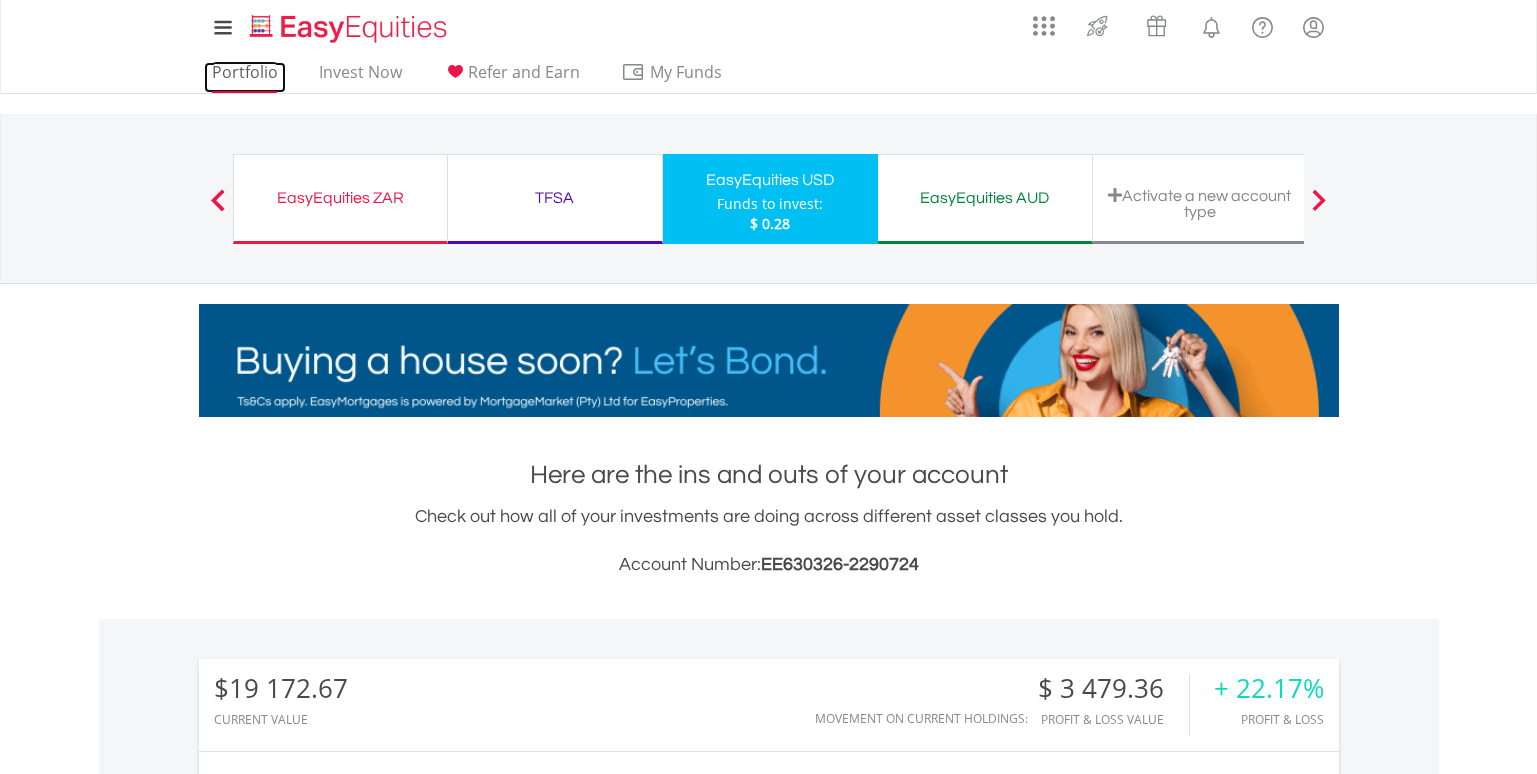 click on "Portfolio" at bounding box center (245, 77) 